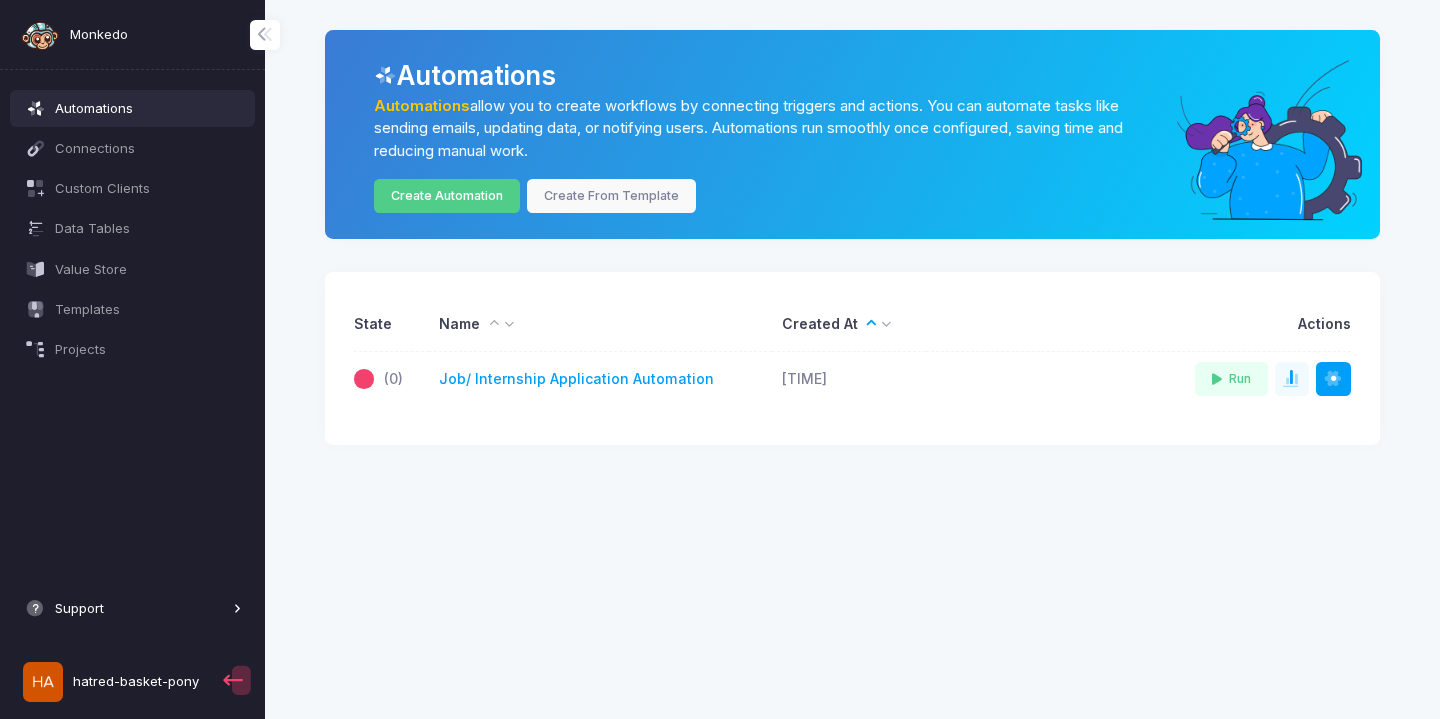 scroll, scrollTop: 0, scrollLeft: 0, axis: both 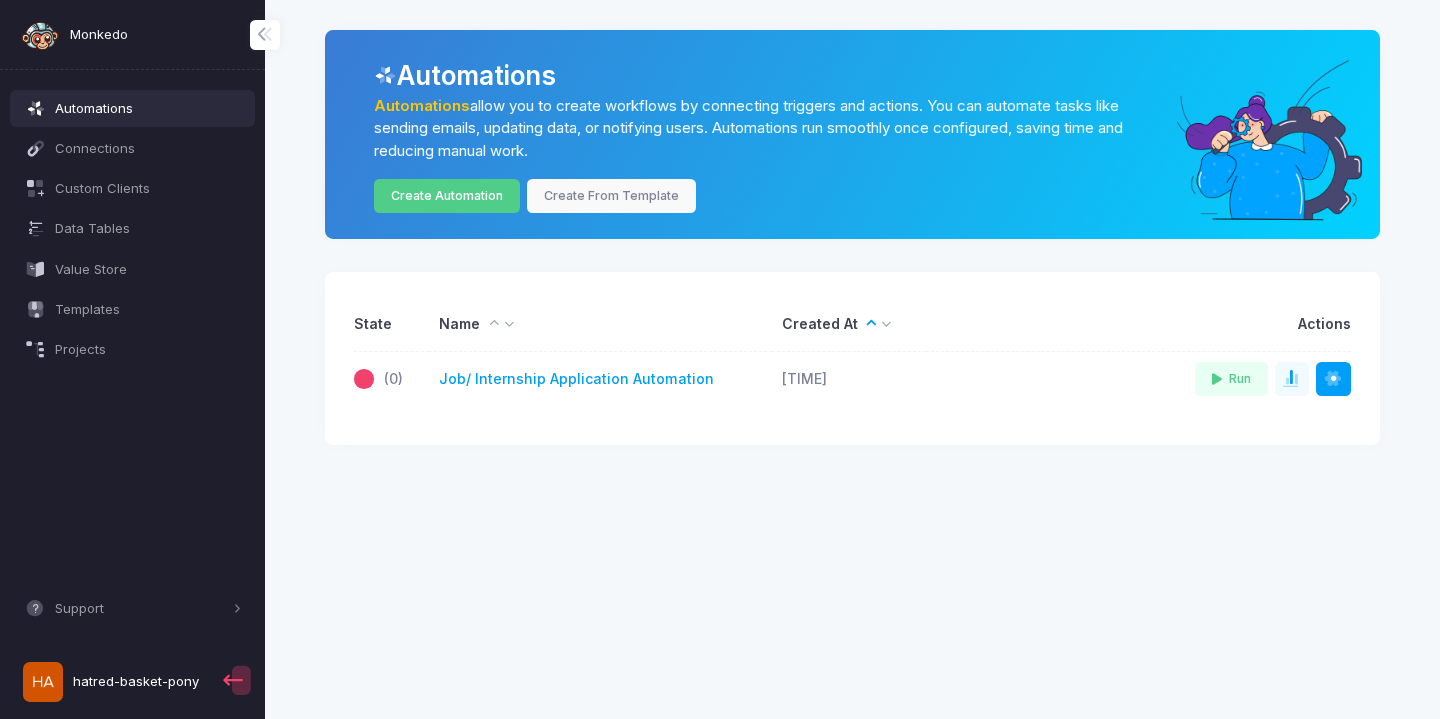 click on "hatred-basket-pony" at bounding box center [114, 682] 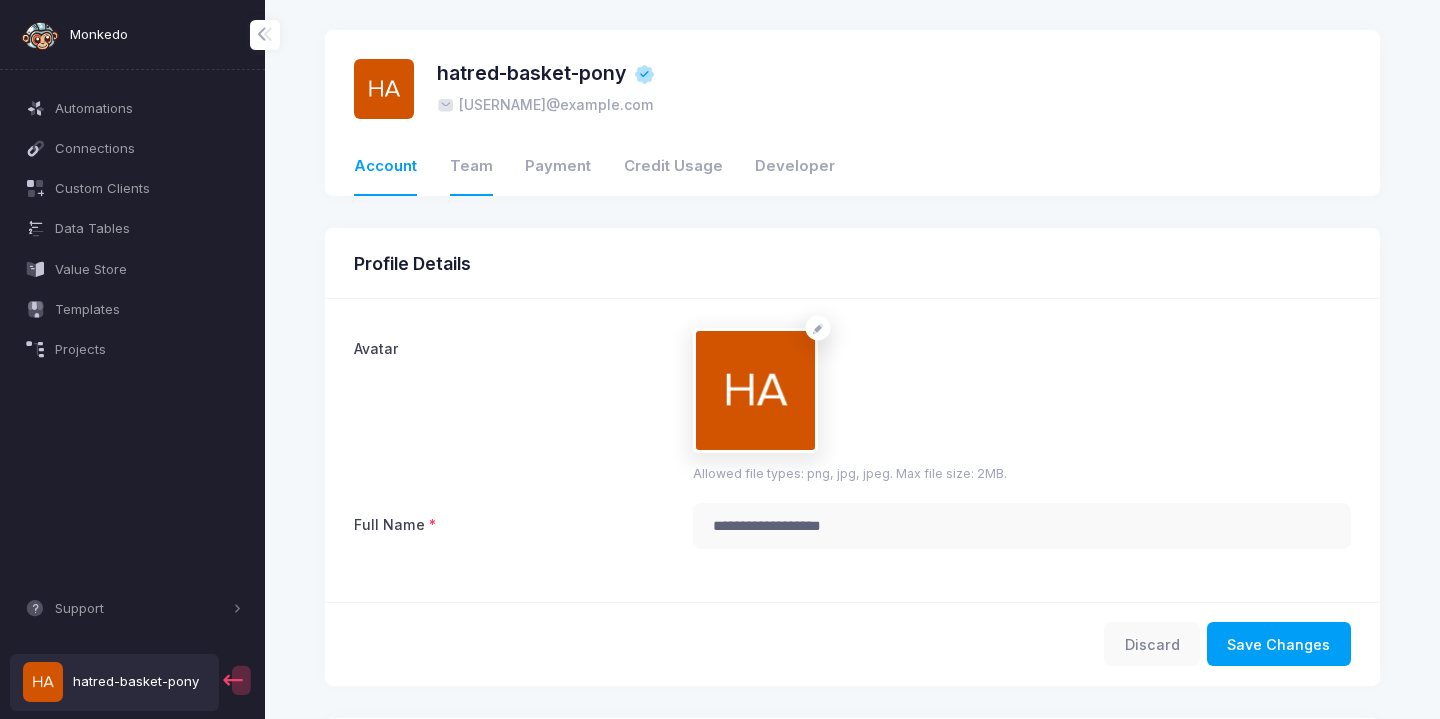 click on "Team" 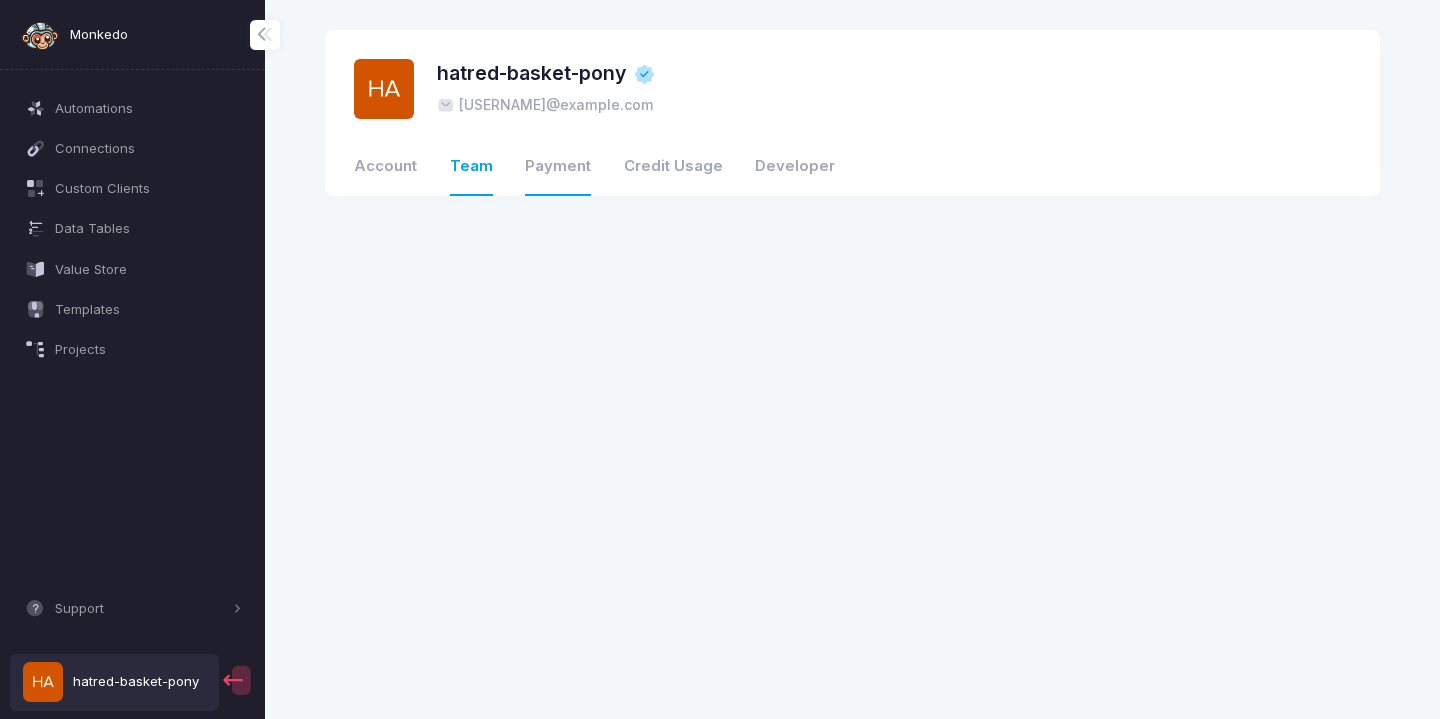click on "Payment" 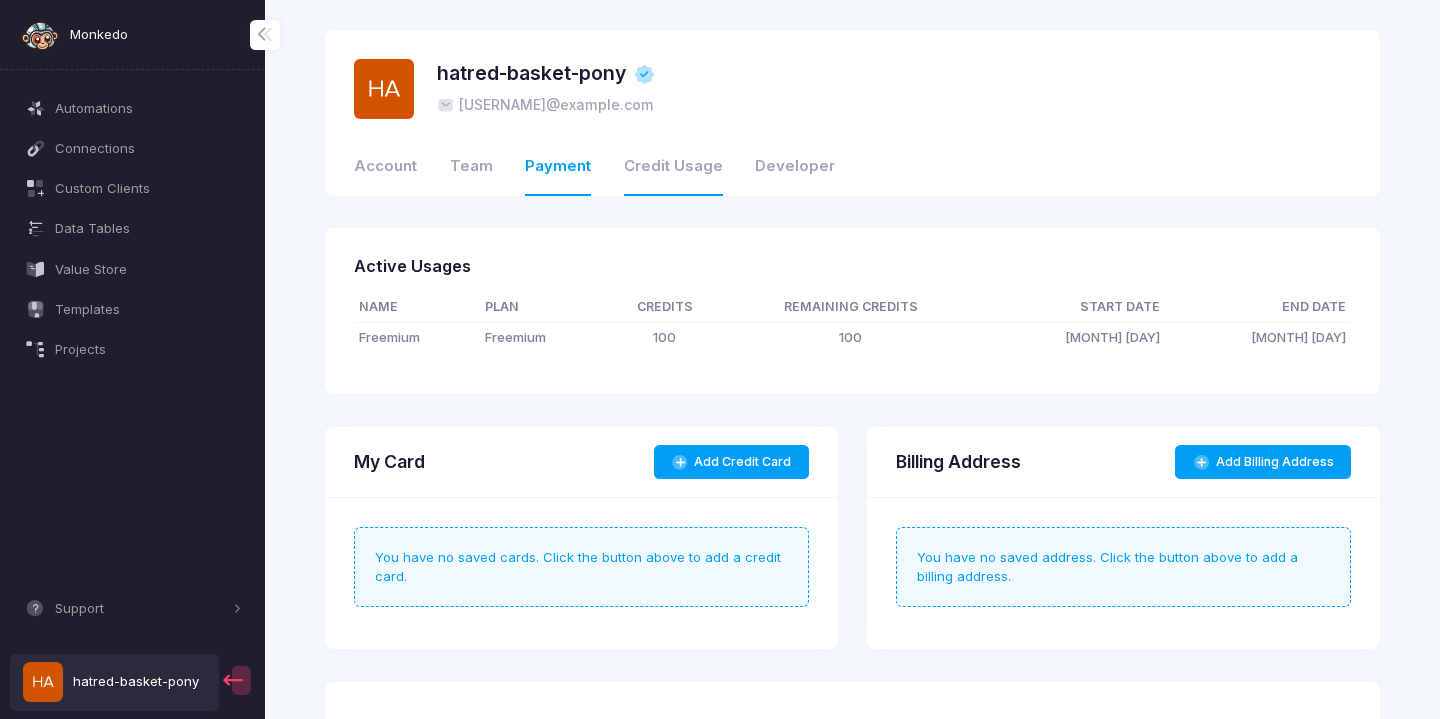 click on "Credit Usage" 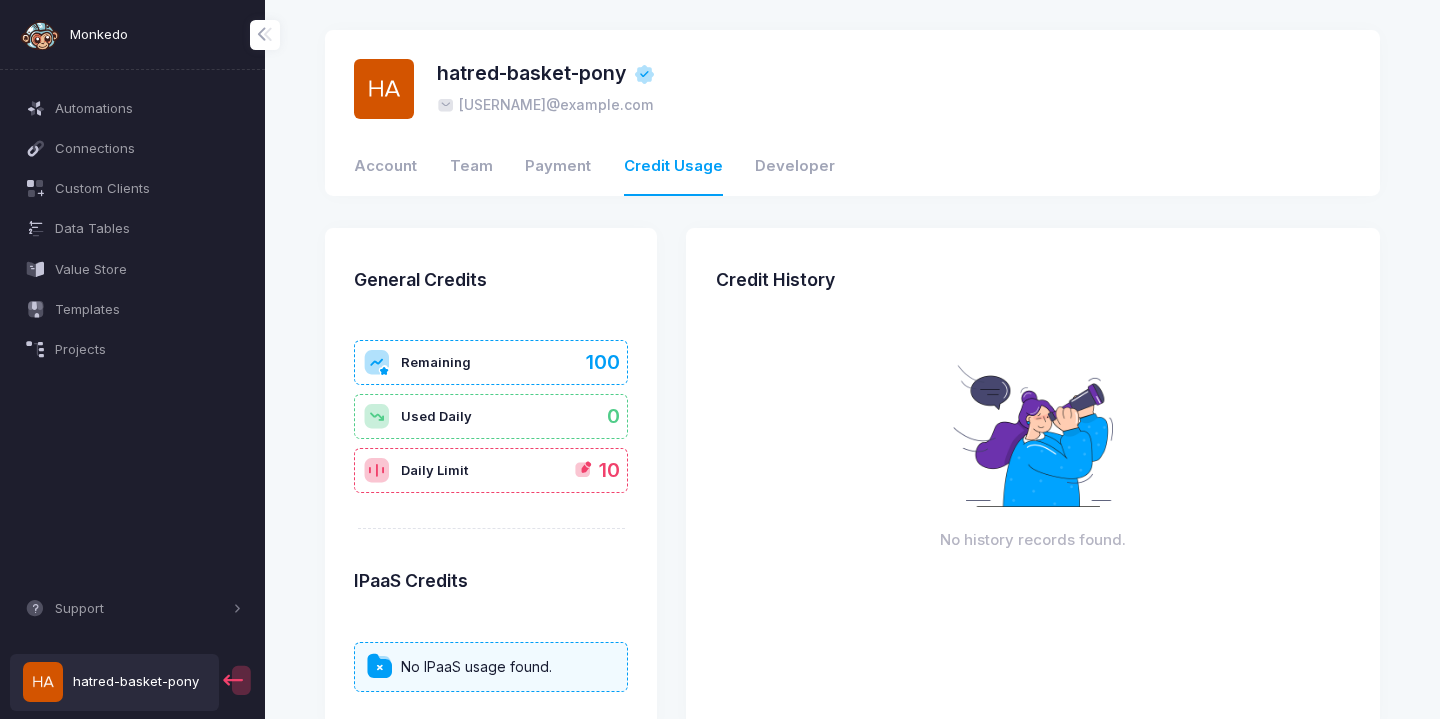click on "Used Daily 0" 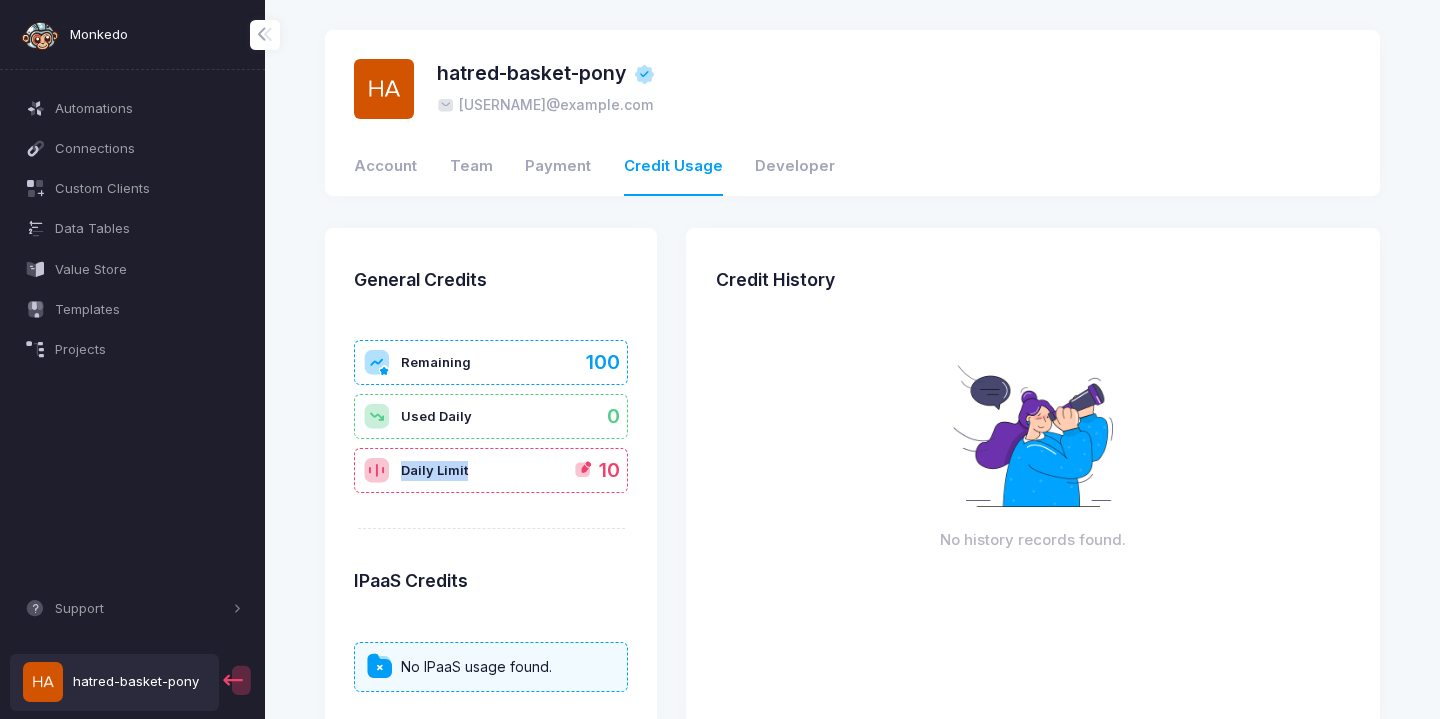click on "Daily Limit New Limit ** Maximum limit is remaining credits:  100 Update 10" 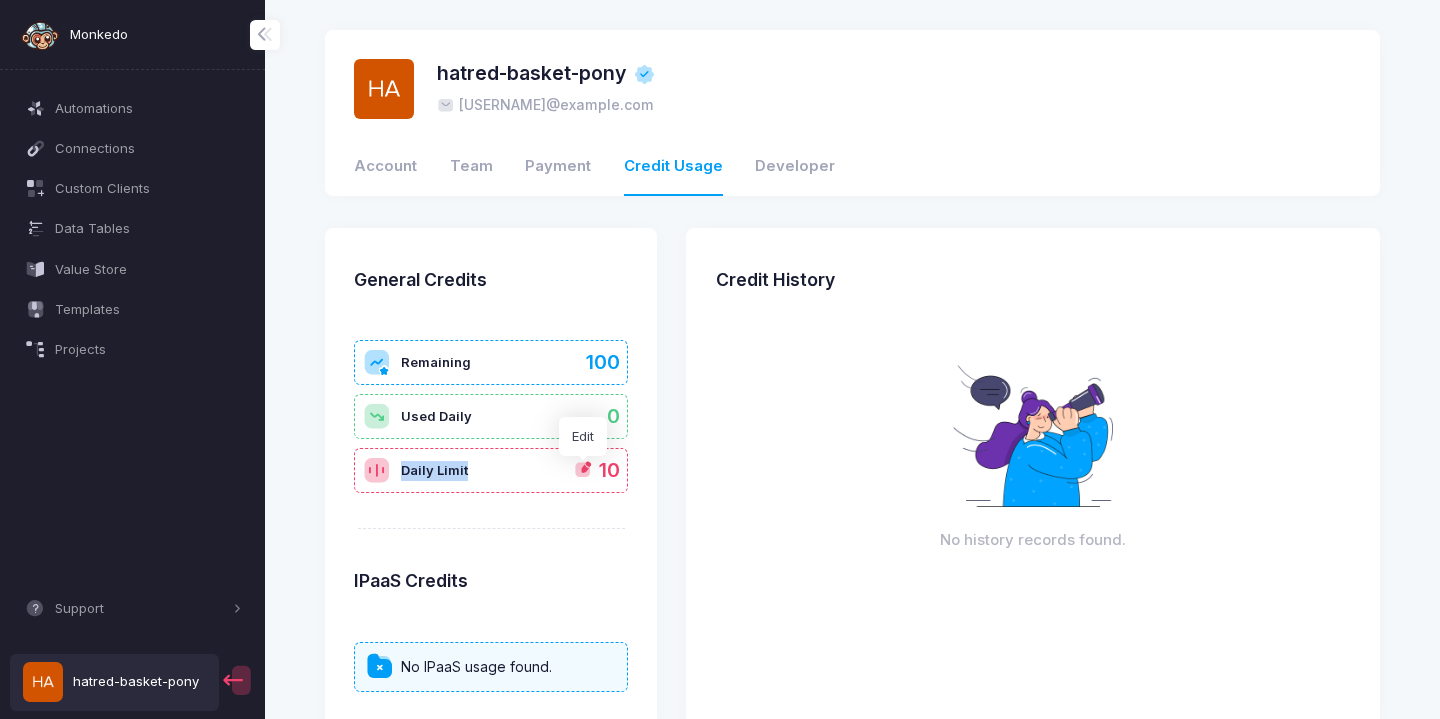click 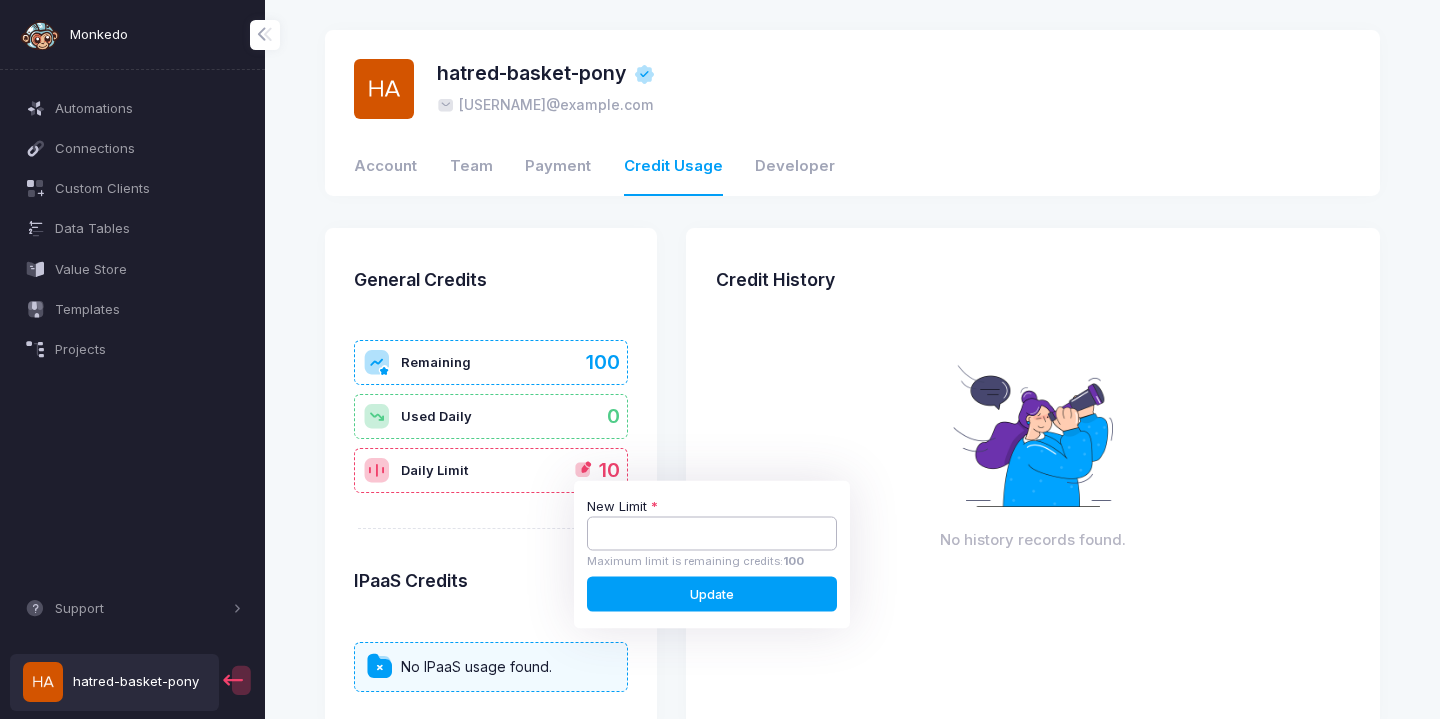 click on "**" at bounding box center (712, 533) 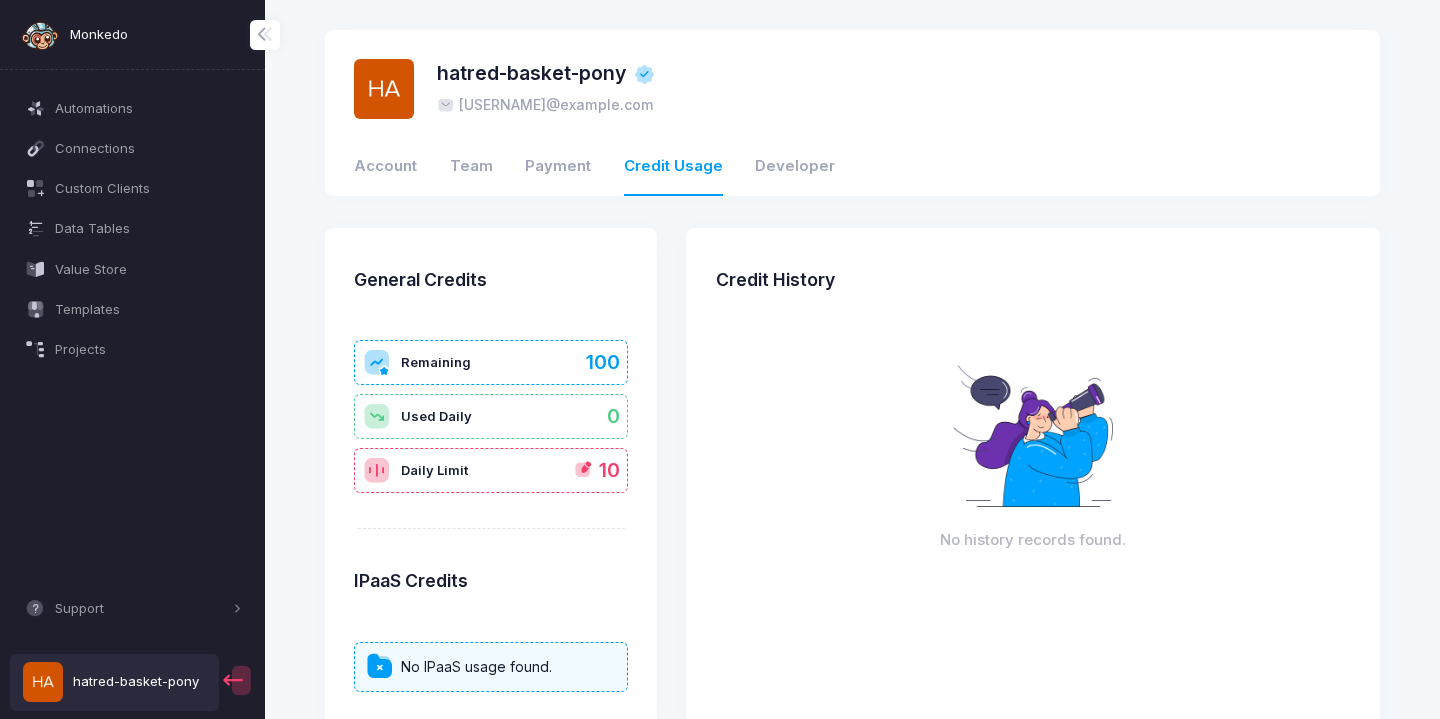scroll, scrollTop: 42, scrollLeft: 0, axis: vertical 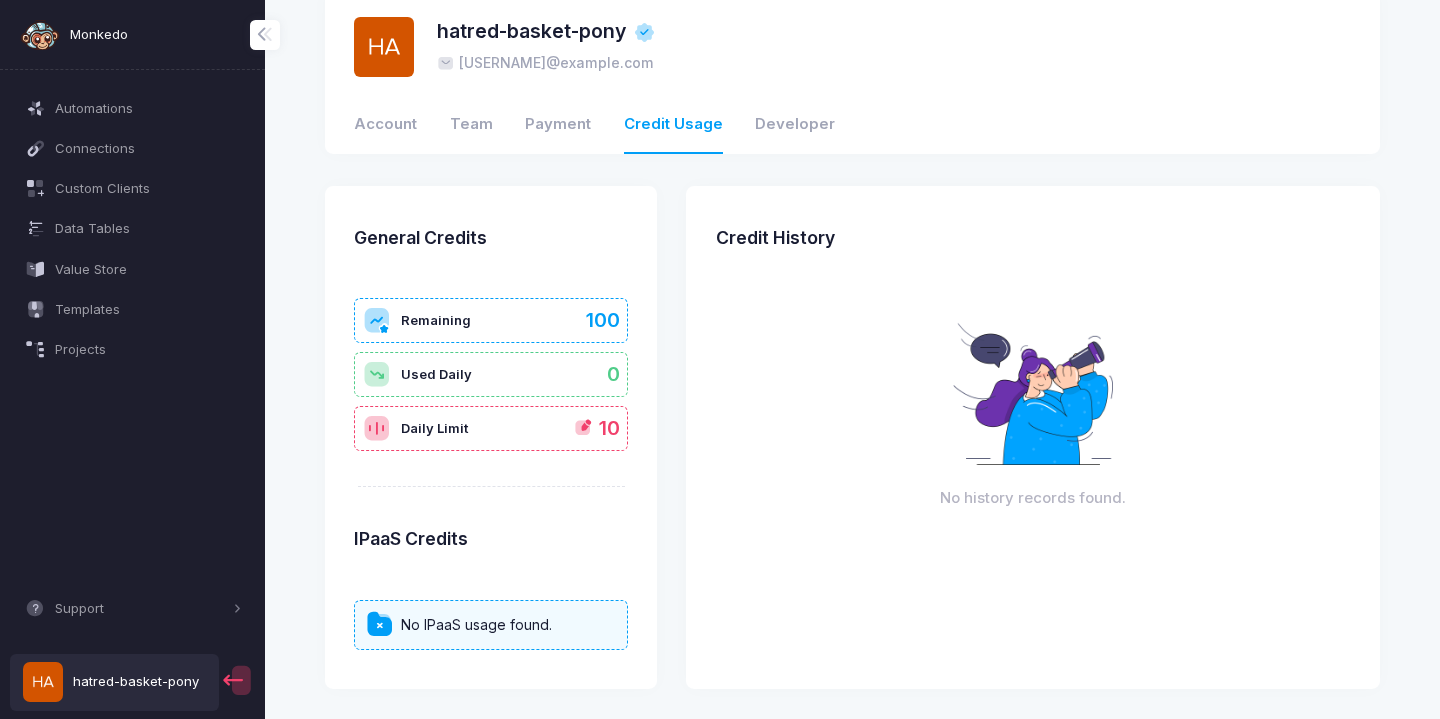 click on "No IPaaS usage found." 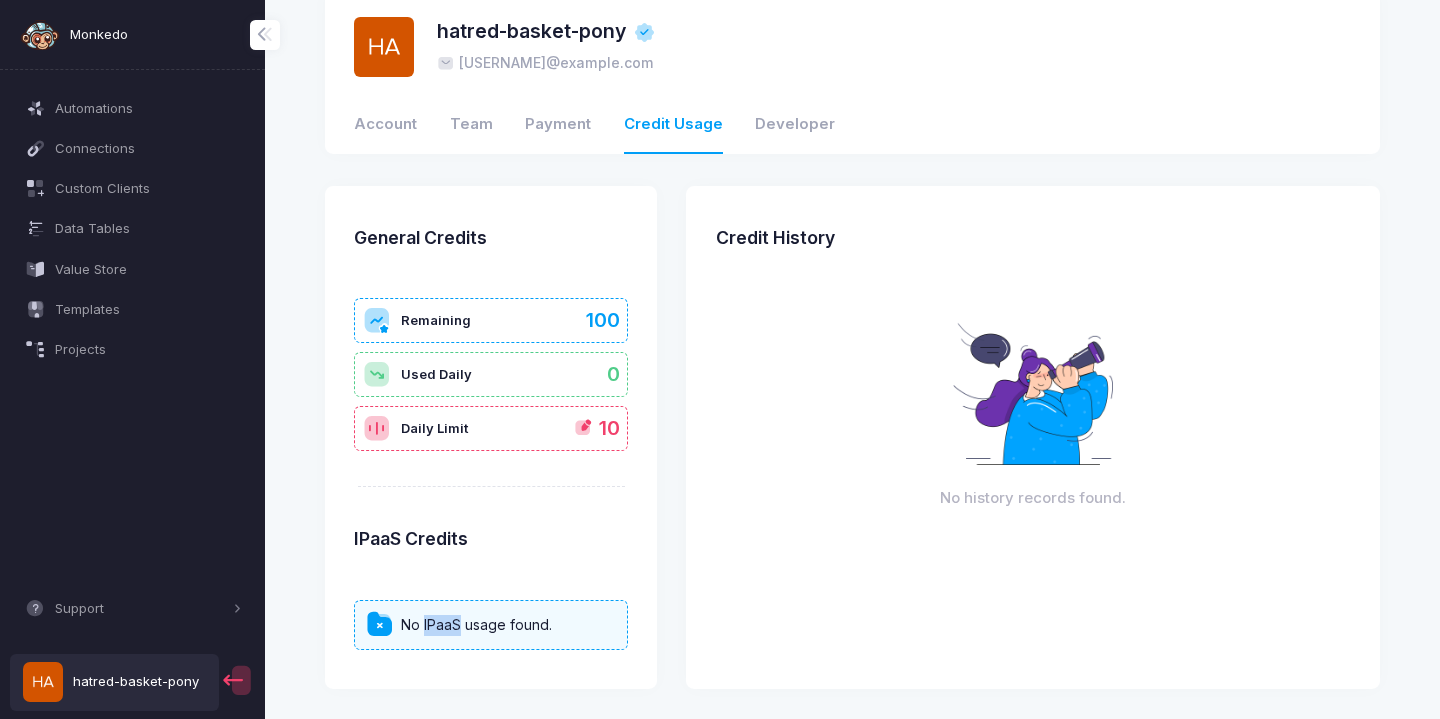 click on "No IPaaS usage found." 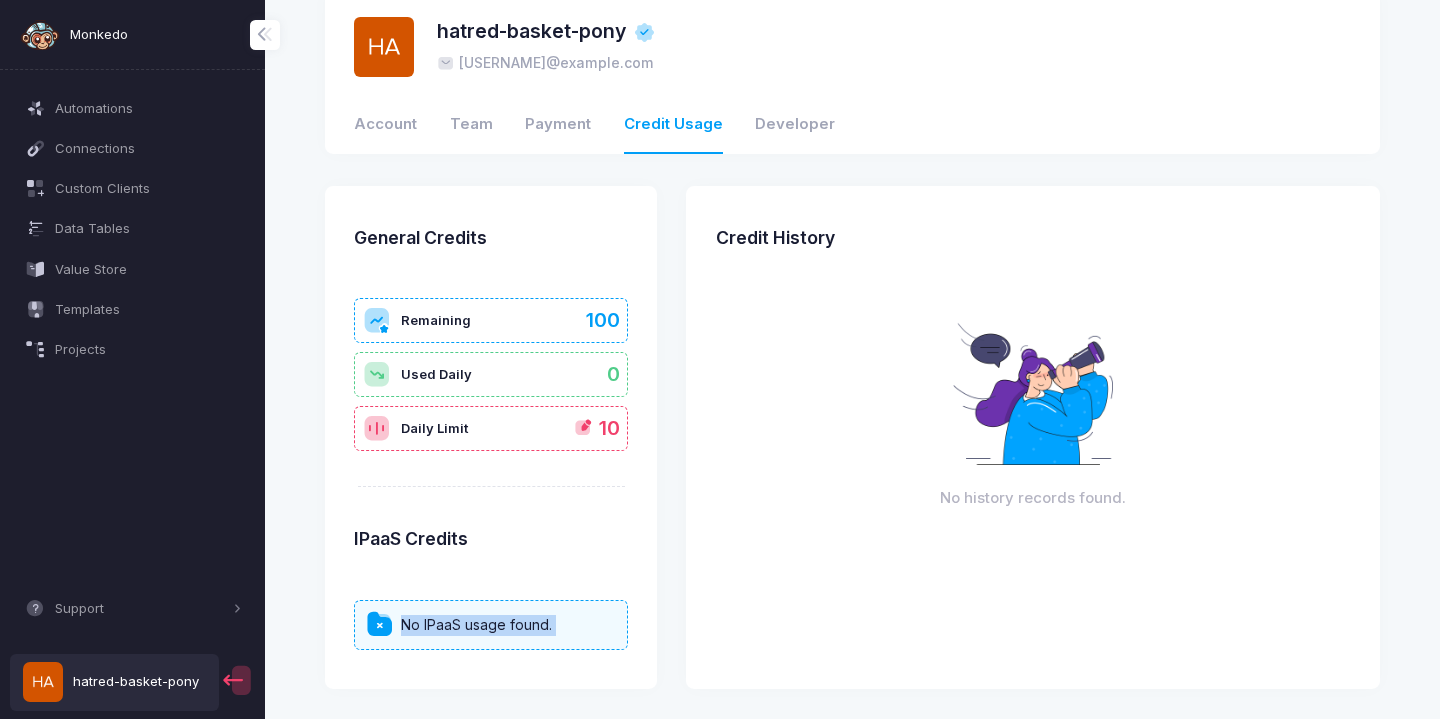 click on "No IPaaS usage found." 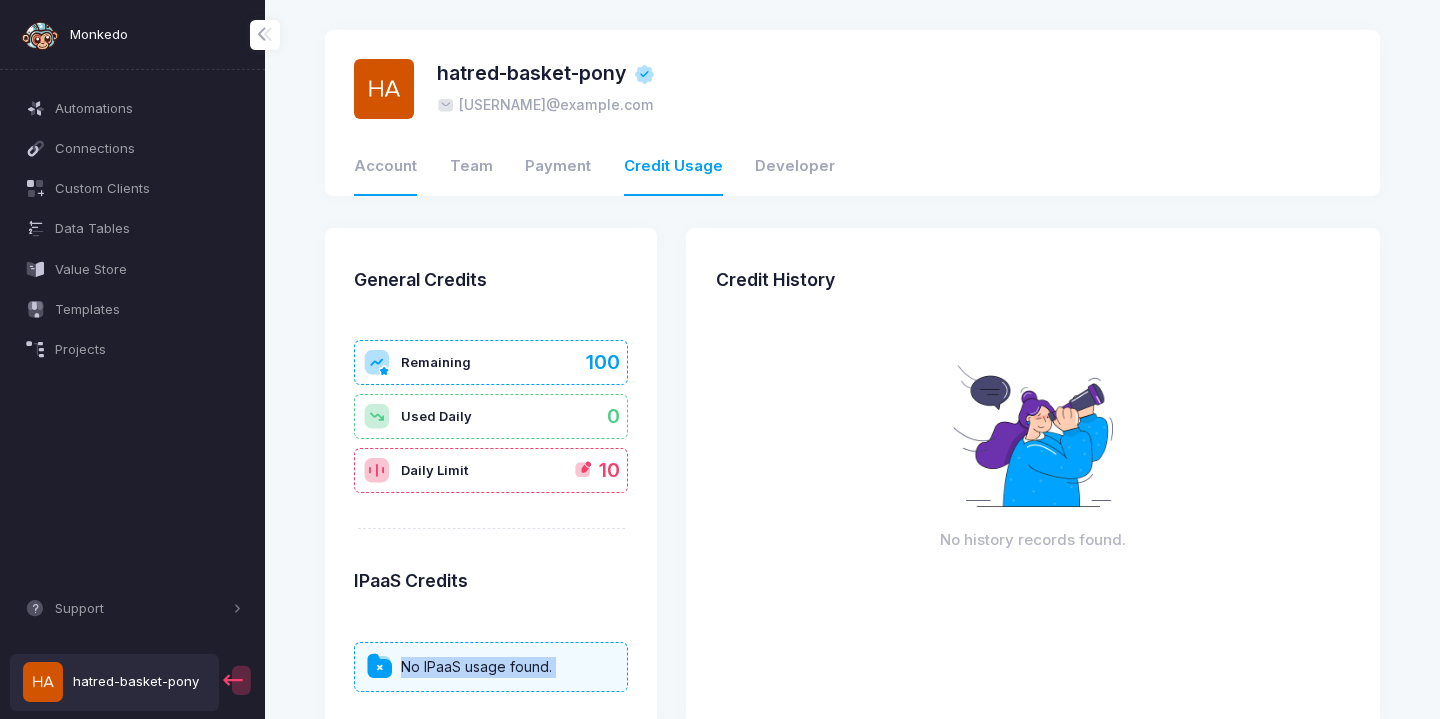 click on "Account" 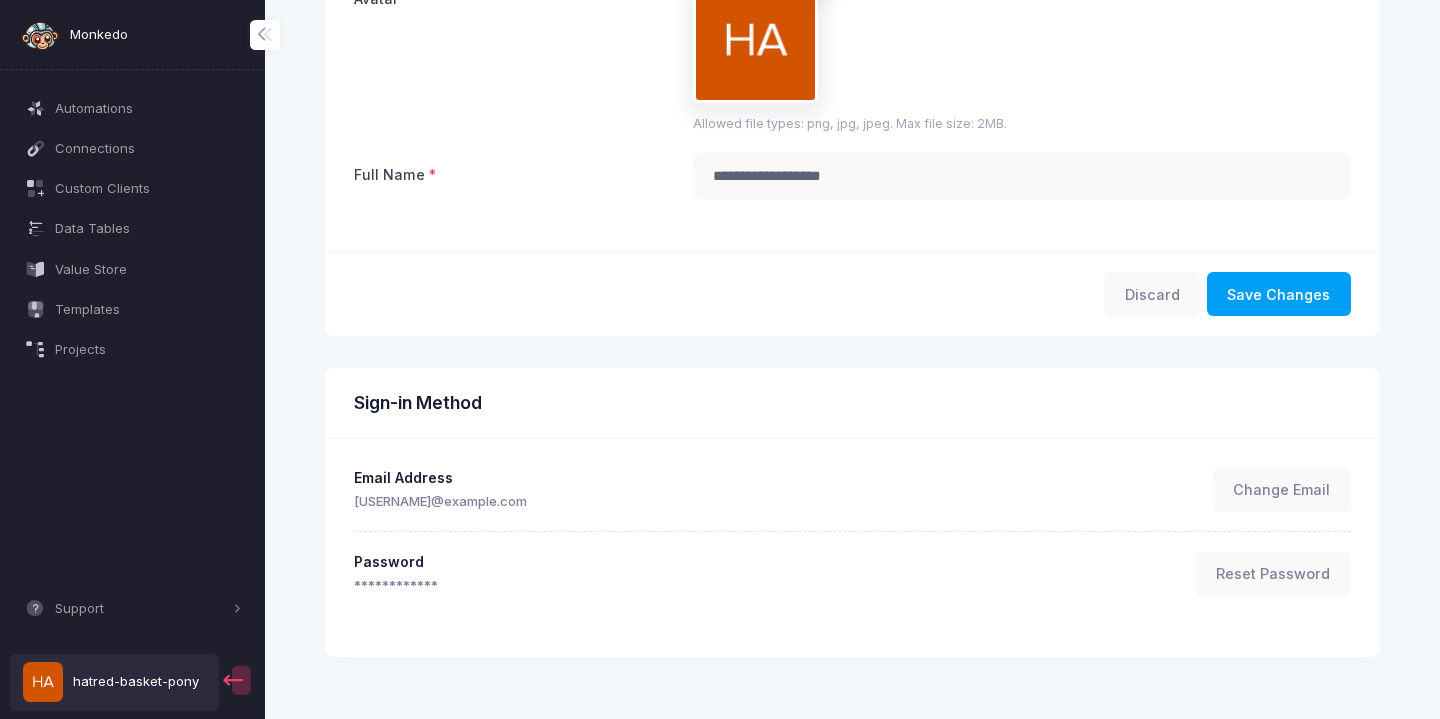 scroll, scrollTop: 0, scrollLeft: 0, axis: both 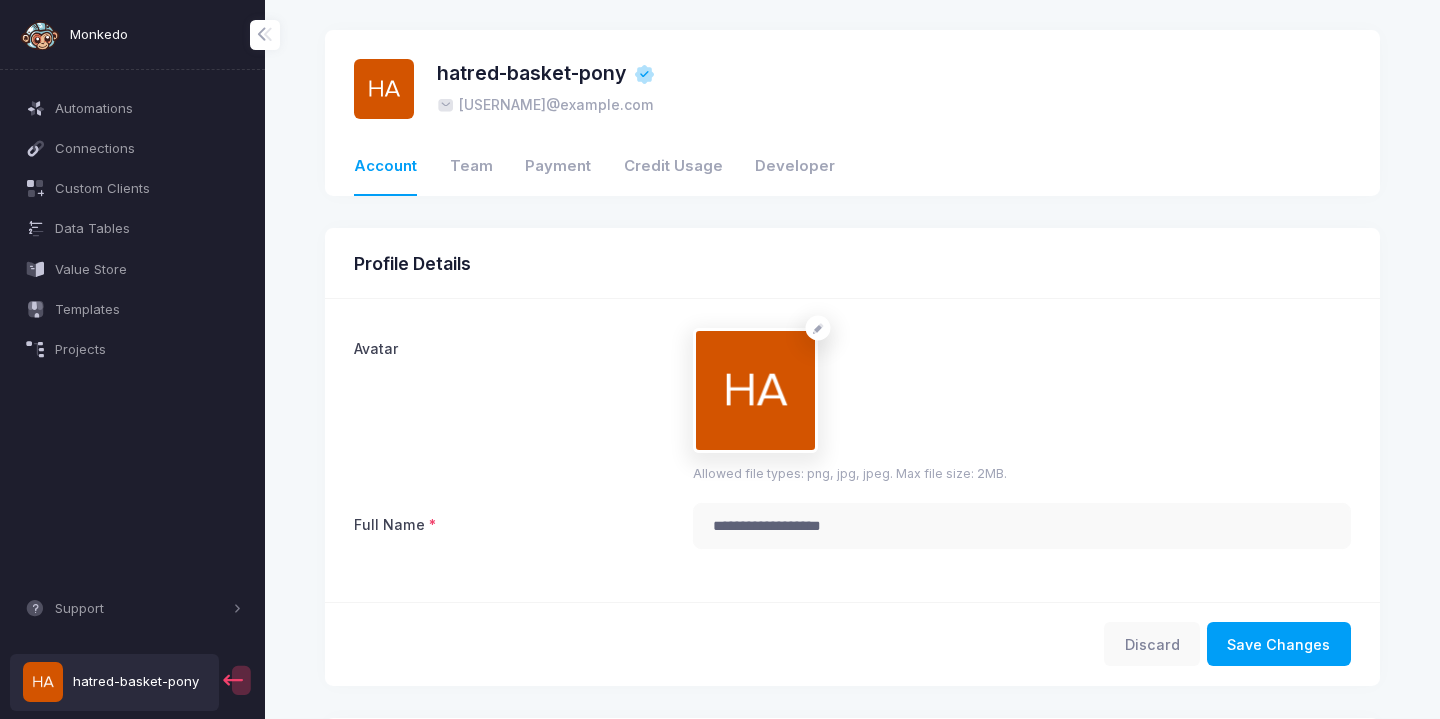 click on "Payment" 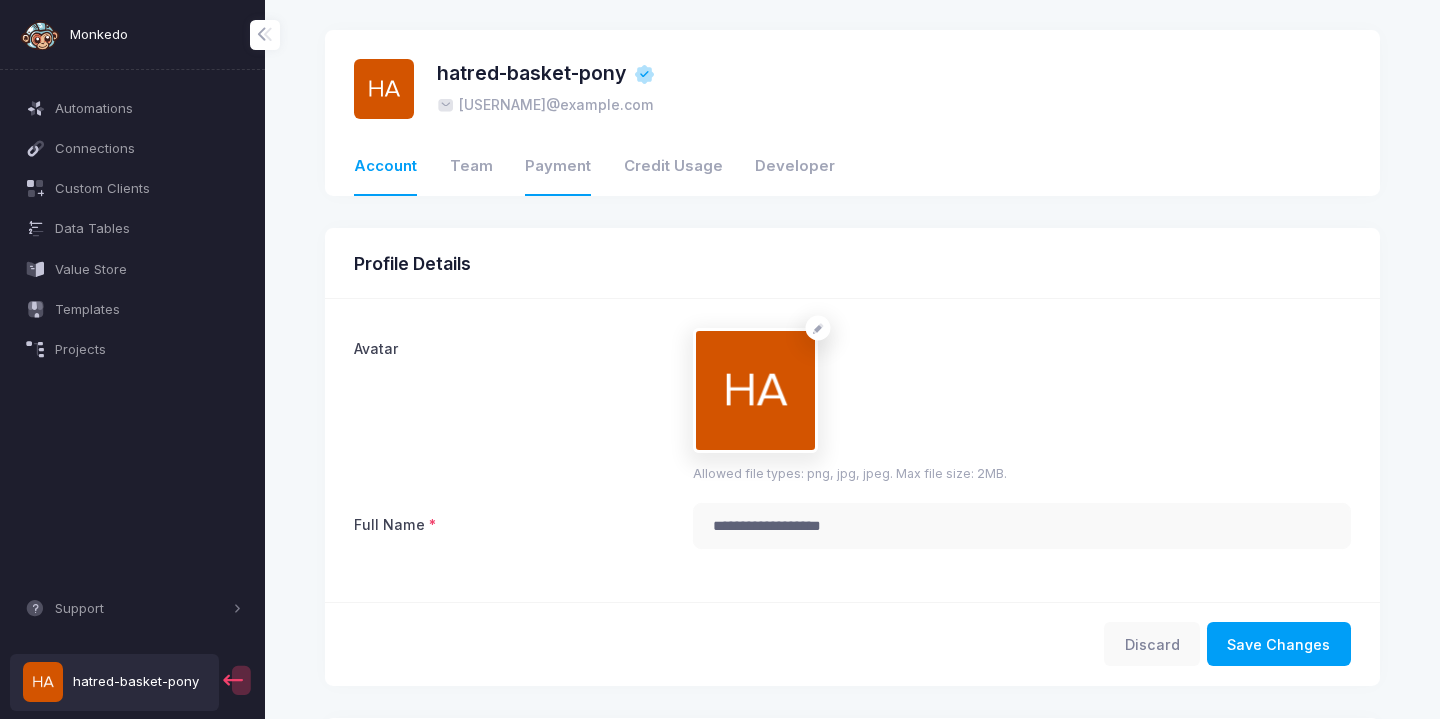click on "Payment" 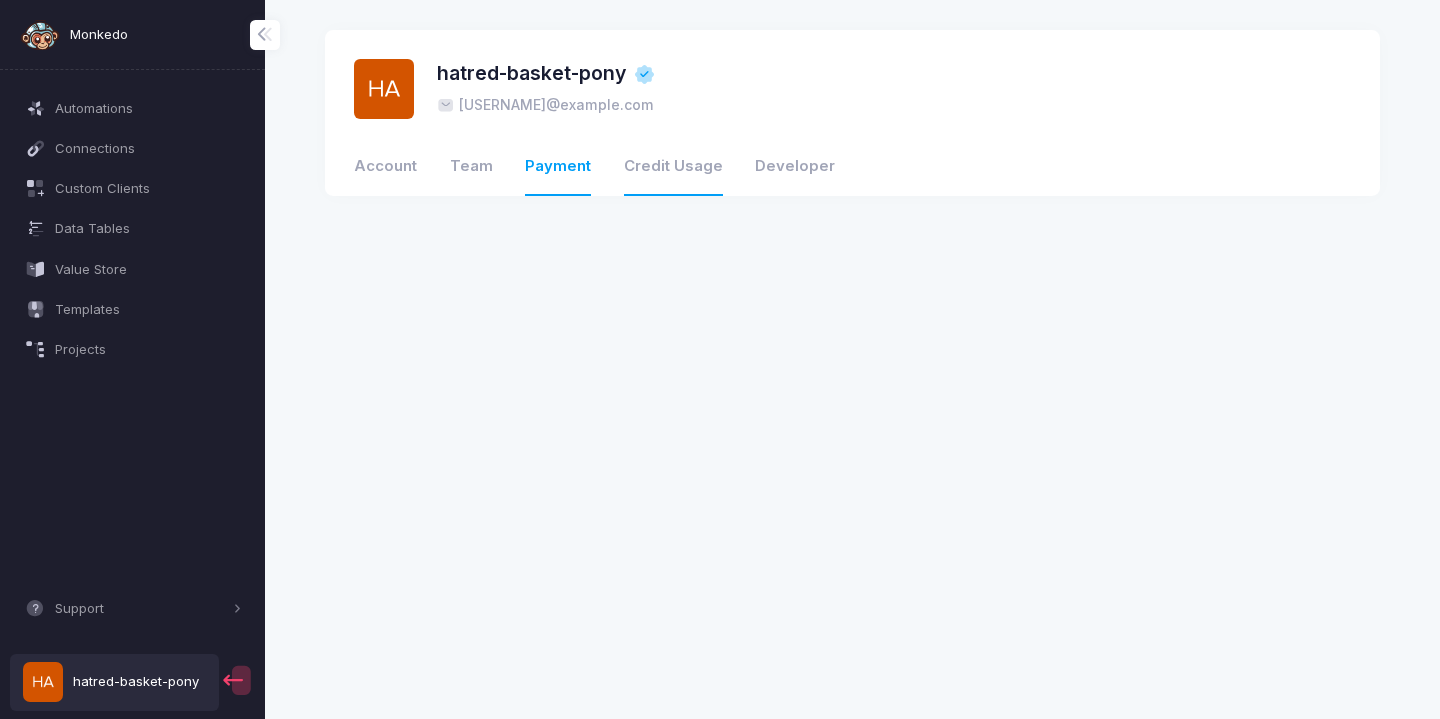 click on "Credit Usage" 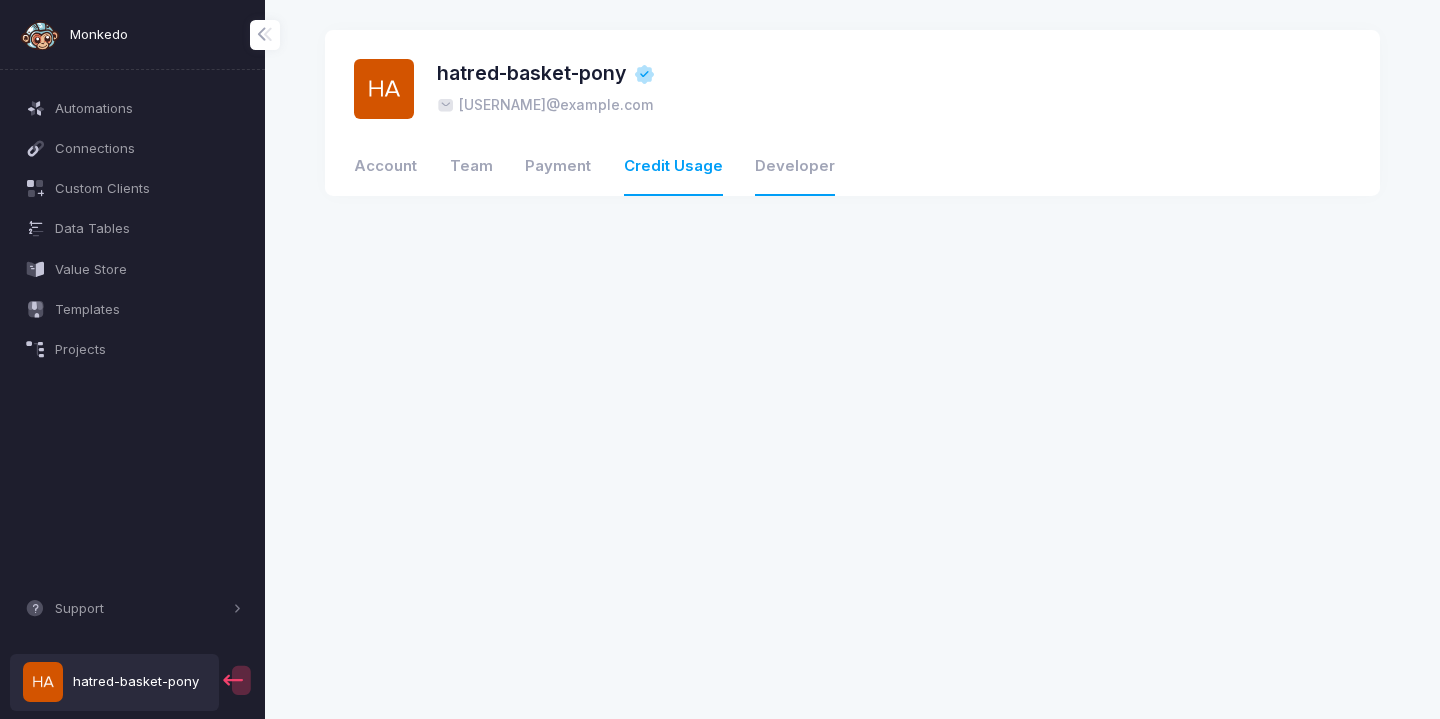 click on "Developer" 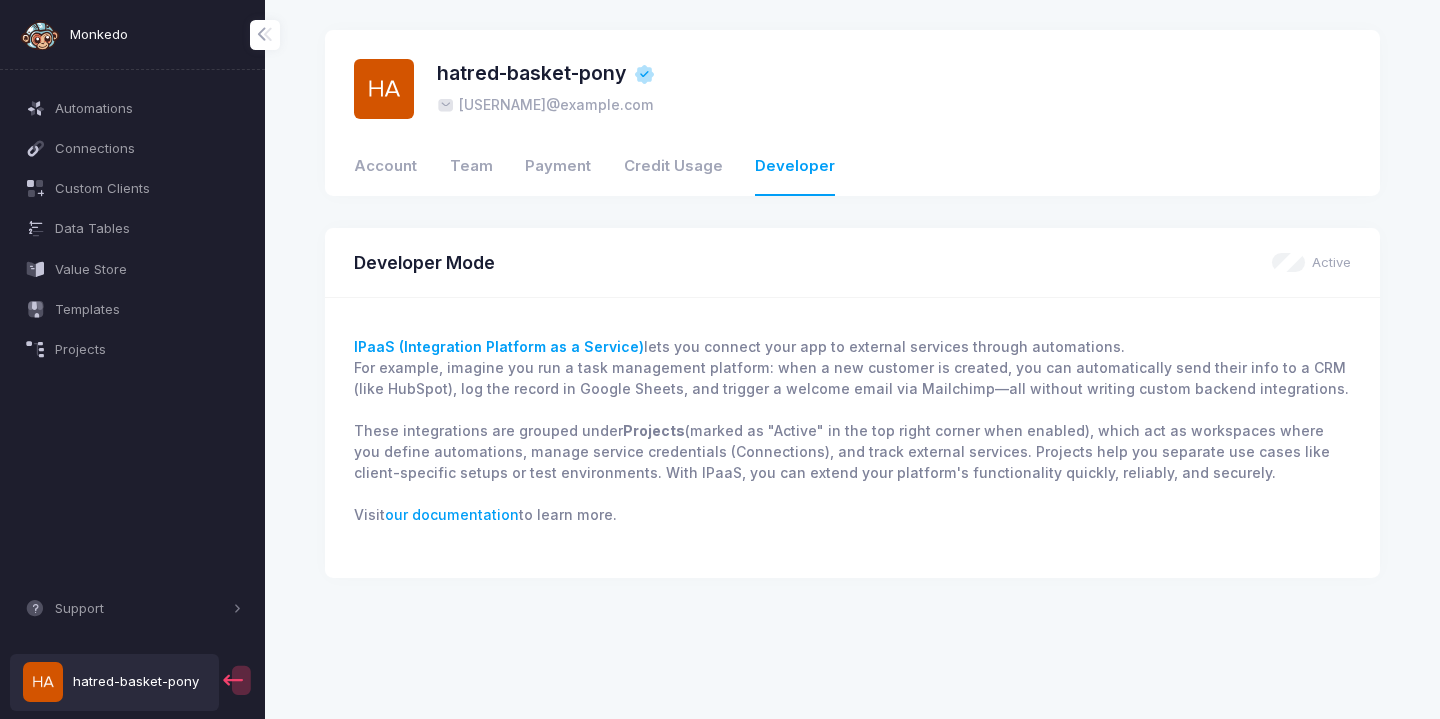 click on "IPaaS (Integration Platform as a Service)" 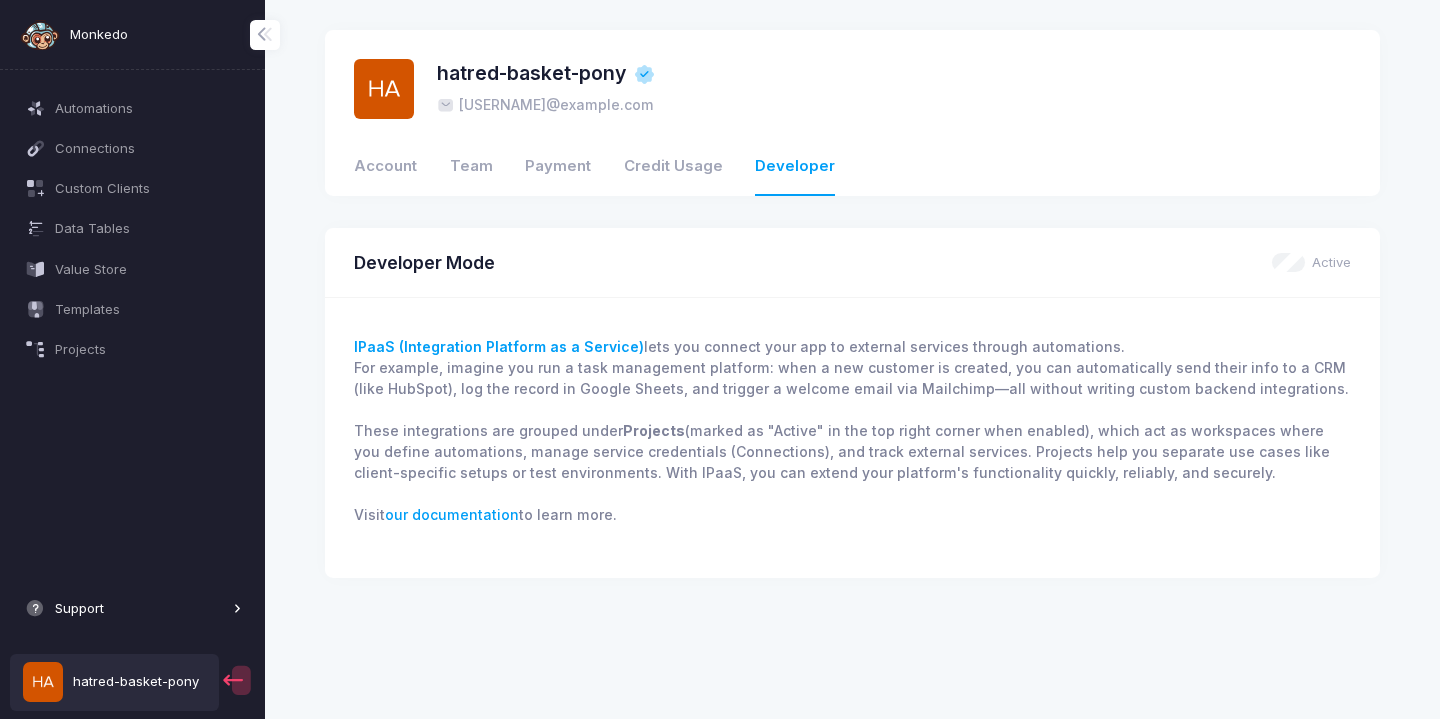 click on "Support" at bounding box center (141, 609) 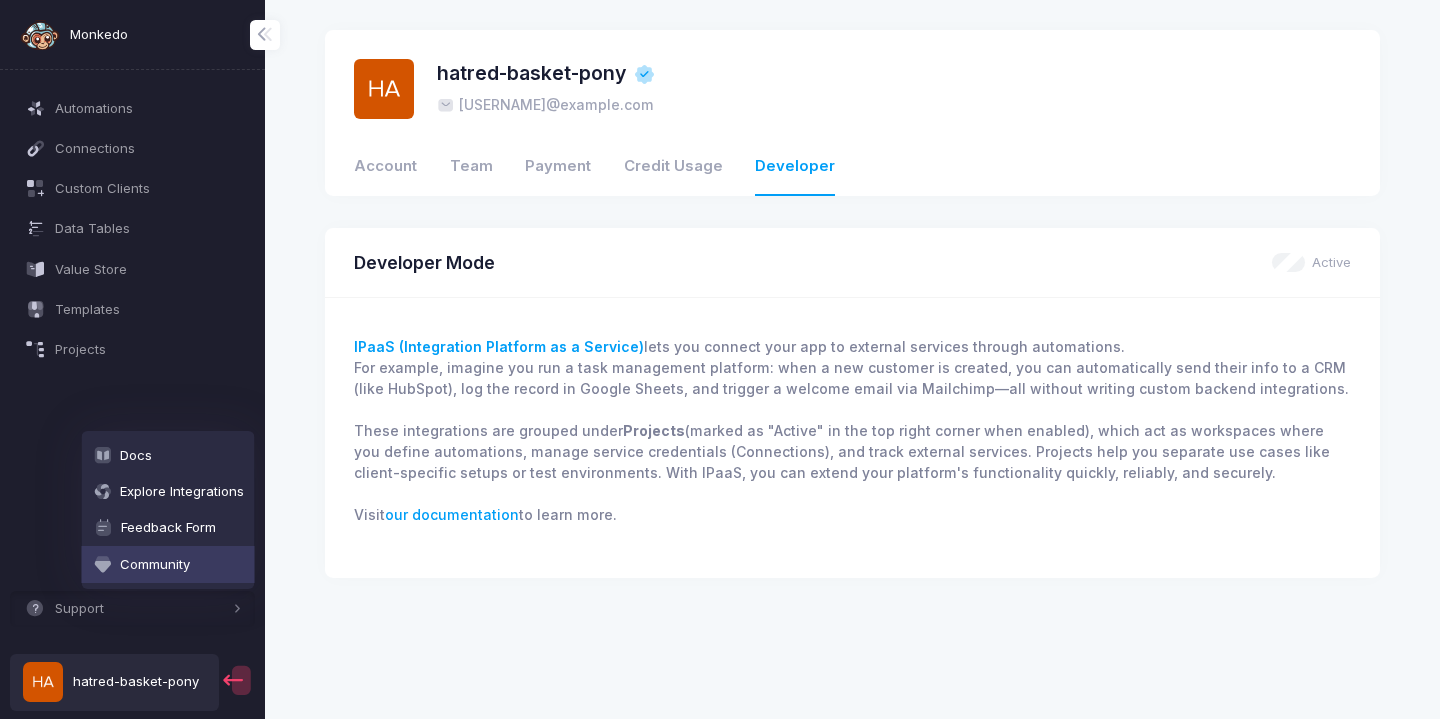 click on "Community" at bounding box center [168, 564] 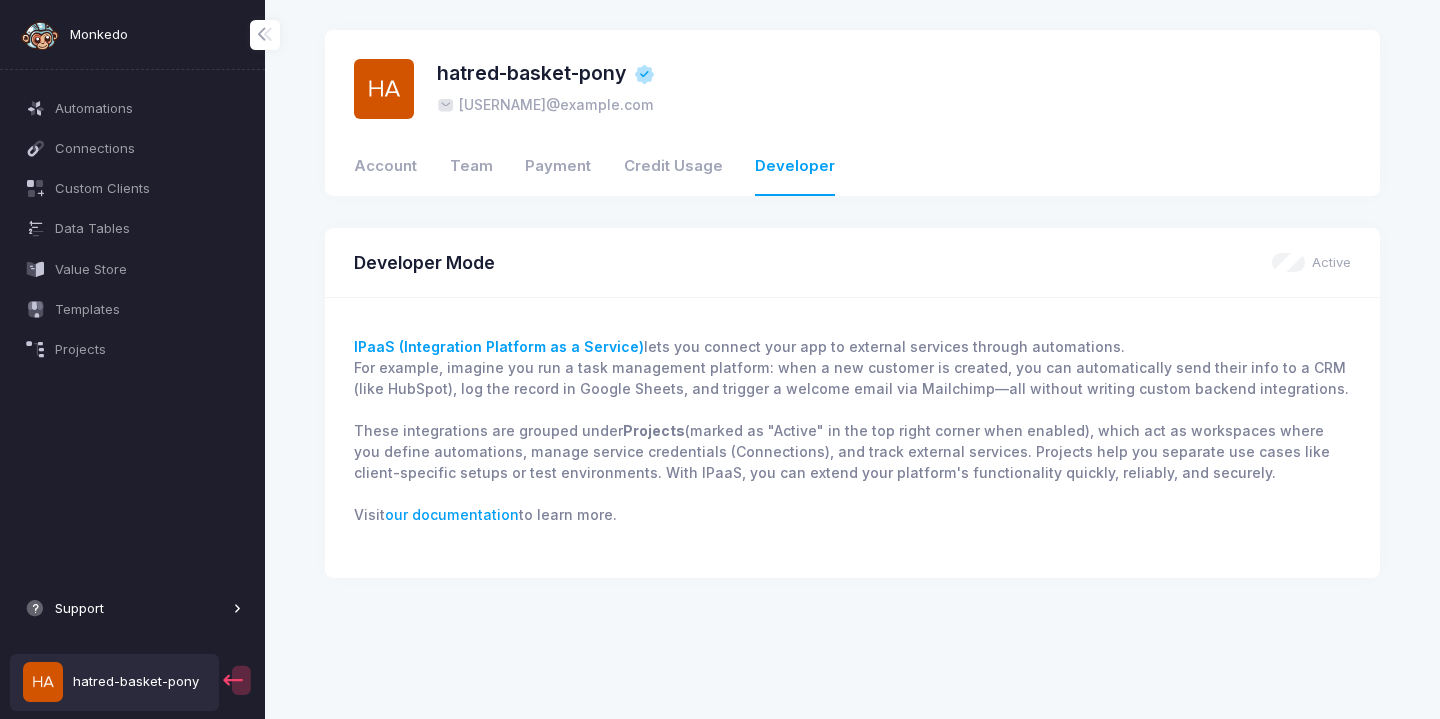 click on "Support" at bounding box center (141, 609) 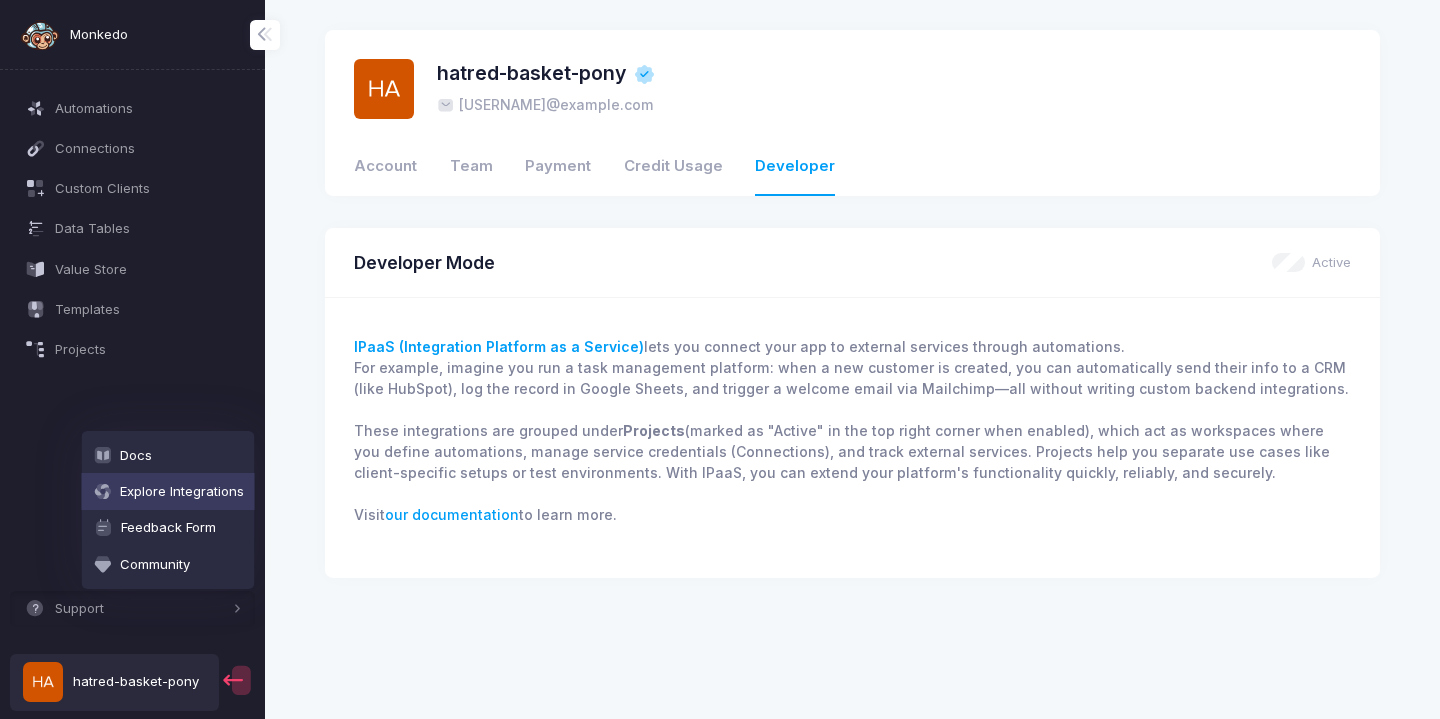 click on "Explore Integrations" at bounding box center (168, 491) 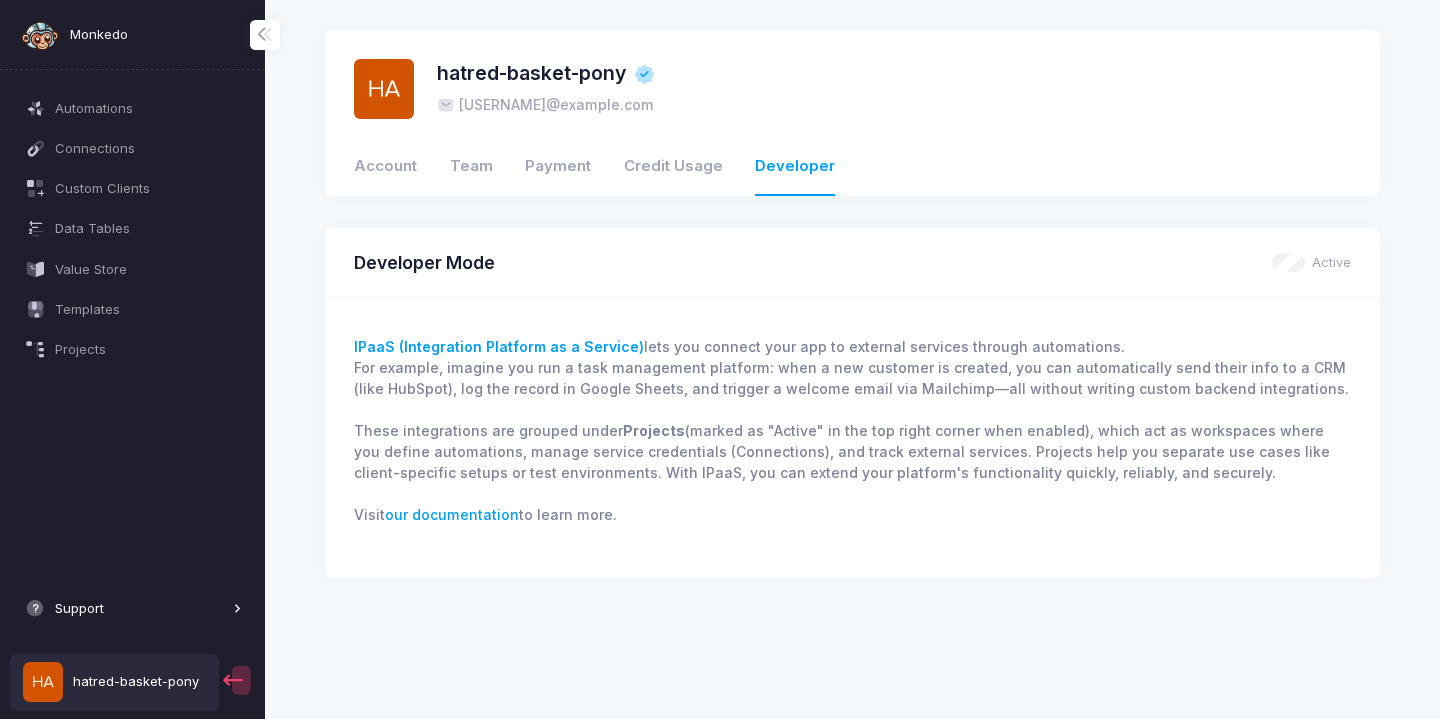 click on "Support" at bounding box center (141, 609) 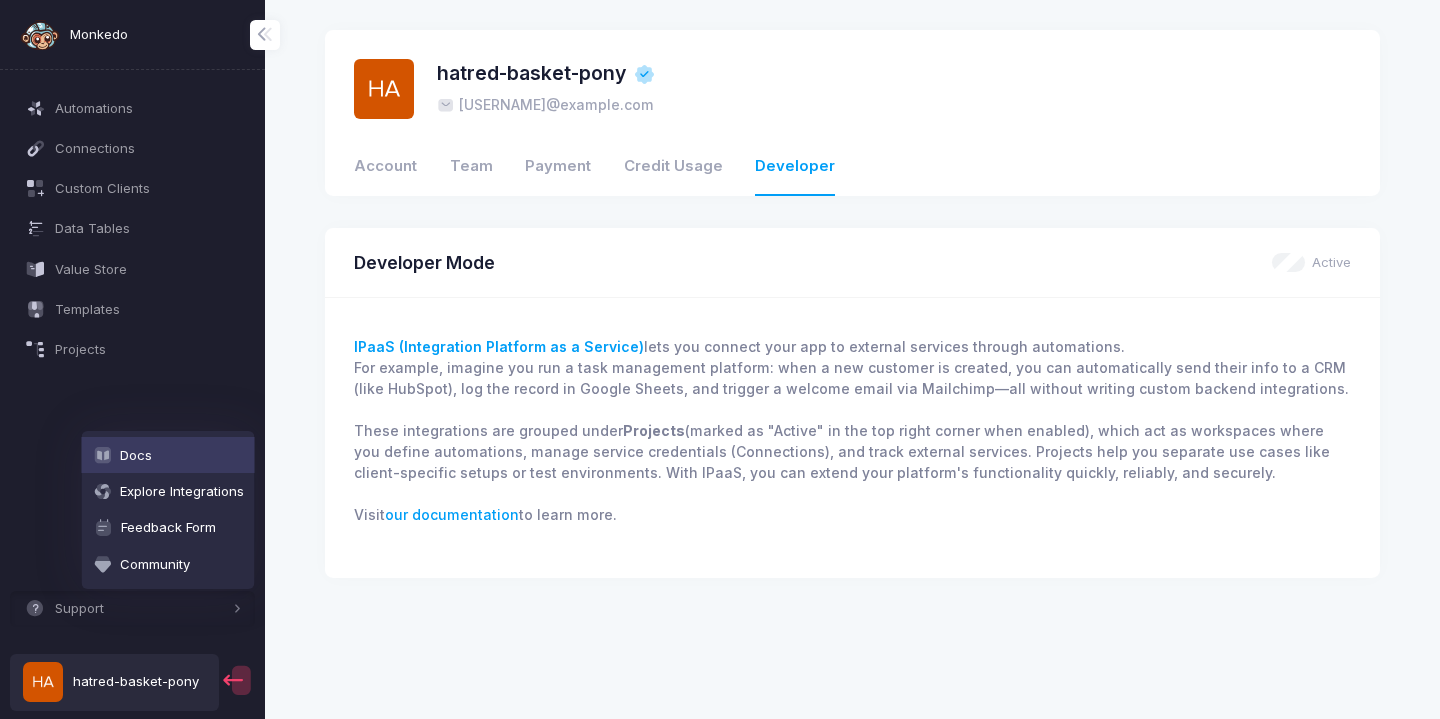 click on "Docs" at bounding box center [168, 455] 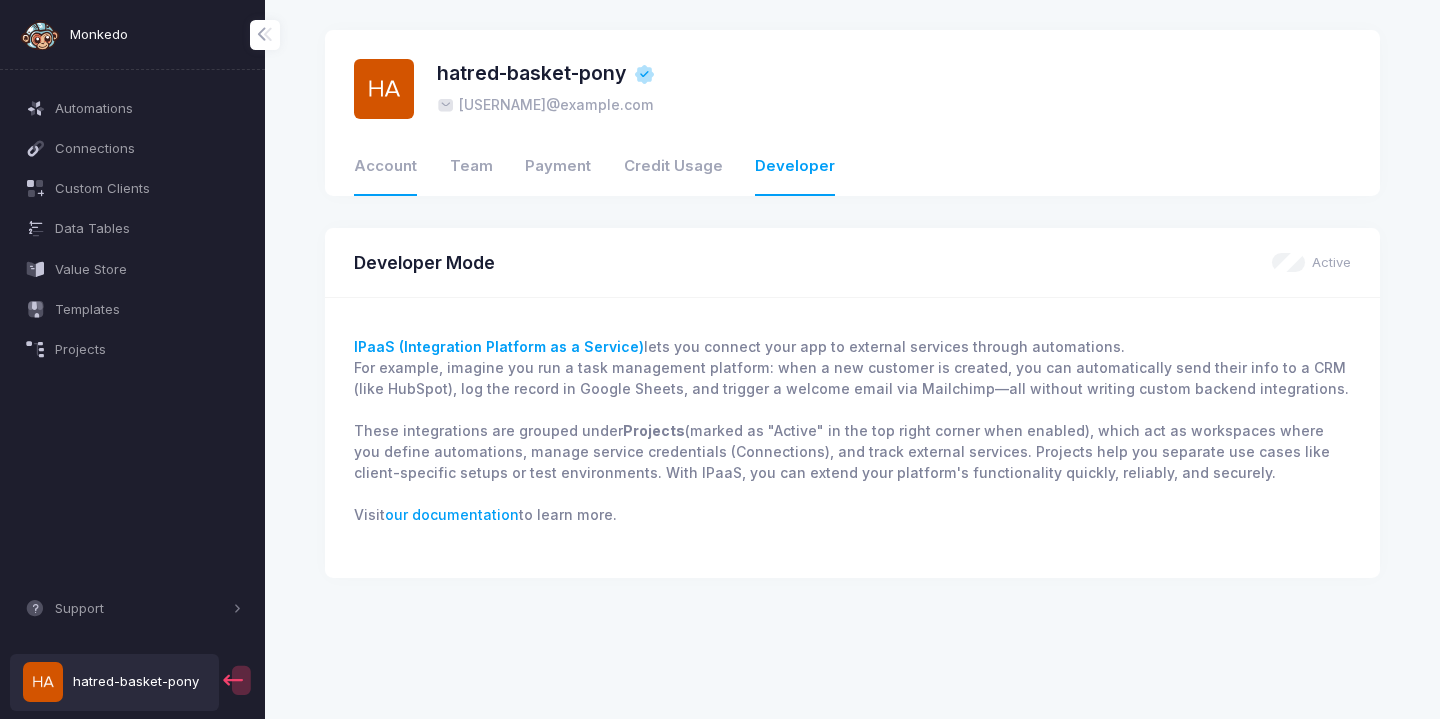 click on "Account" 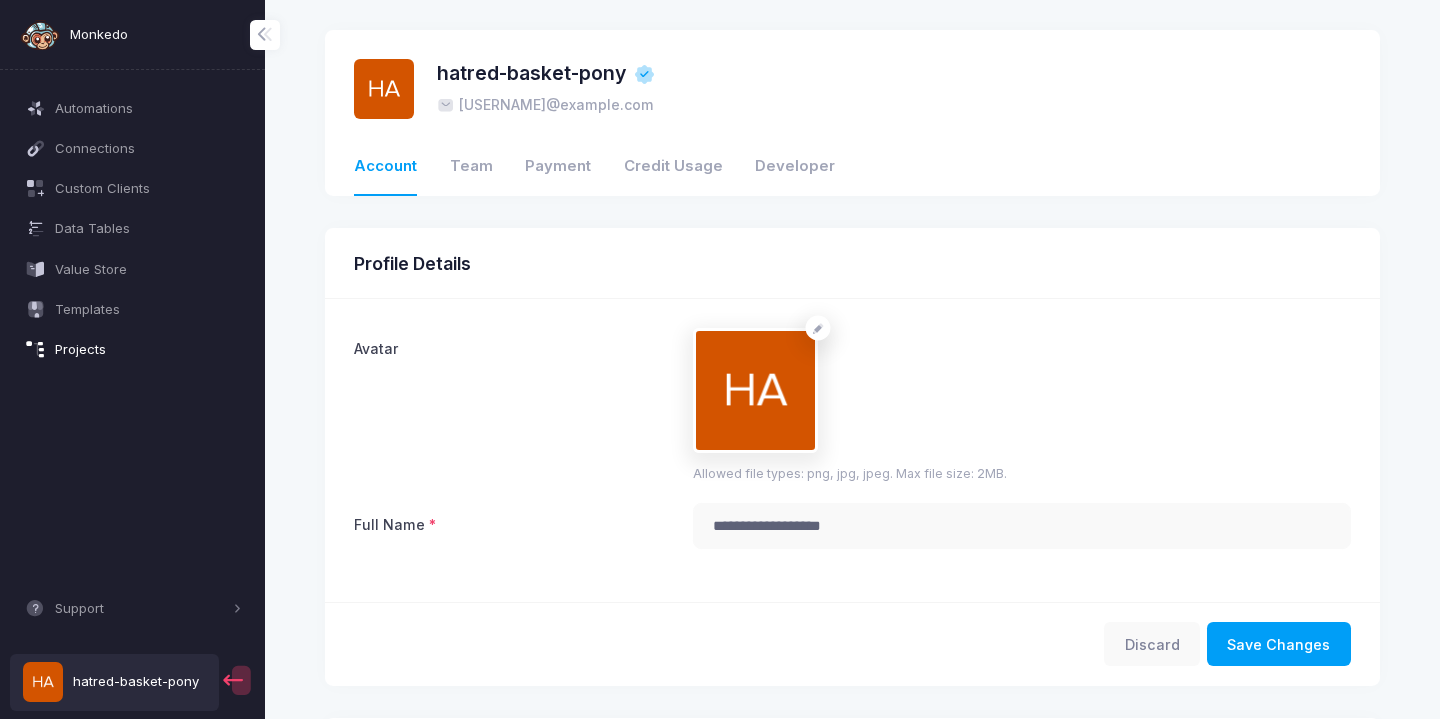 click on "Projects" at bounding box center [133, 350] 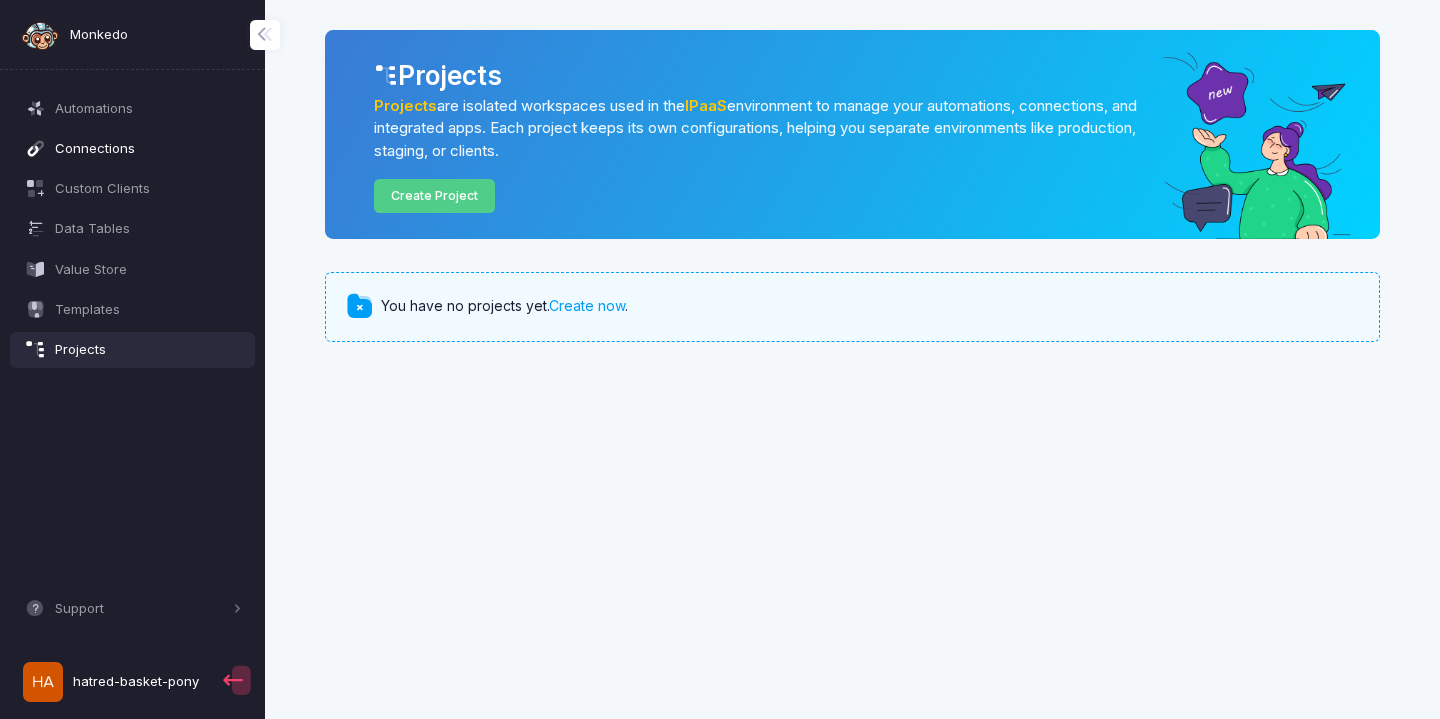 click on "Connections" at bounding box center (148, 149) 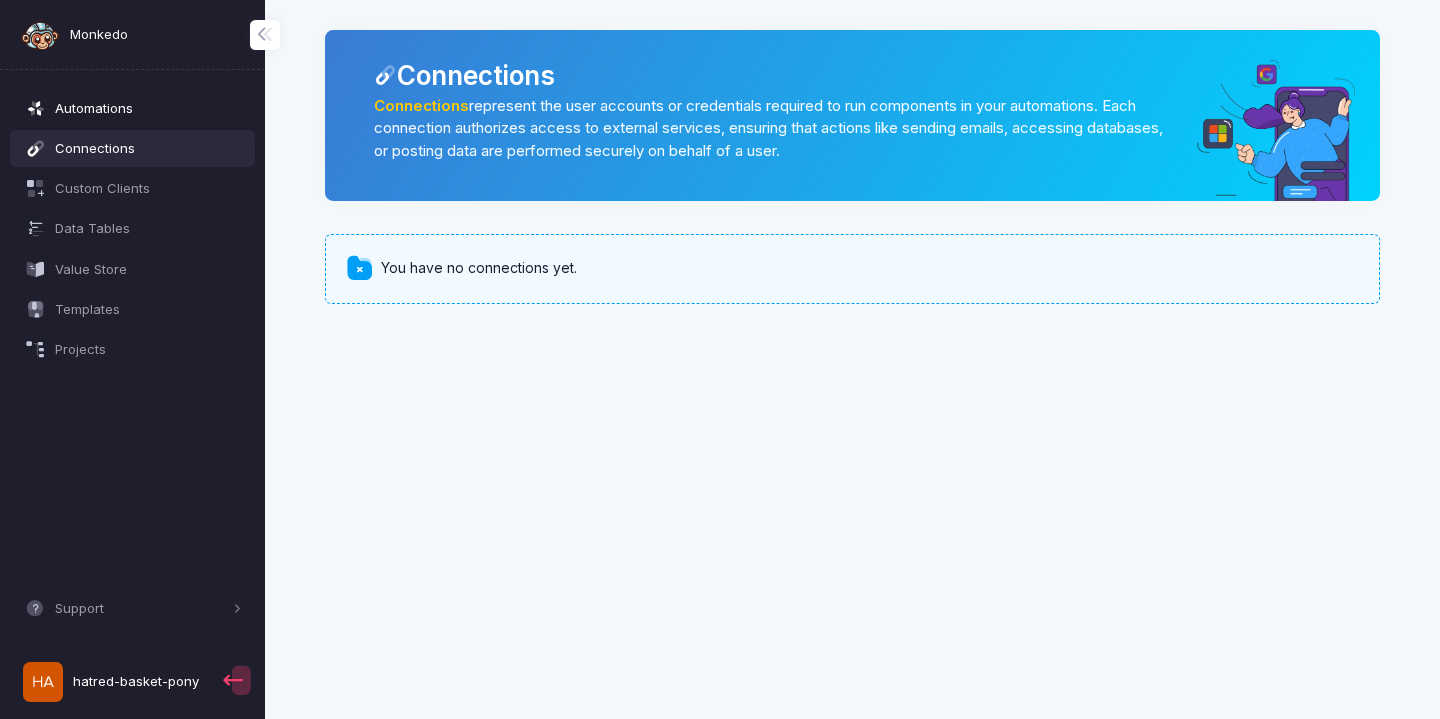 click on "Automations" at bounding box center [148, 109] 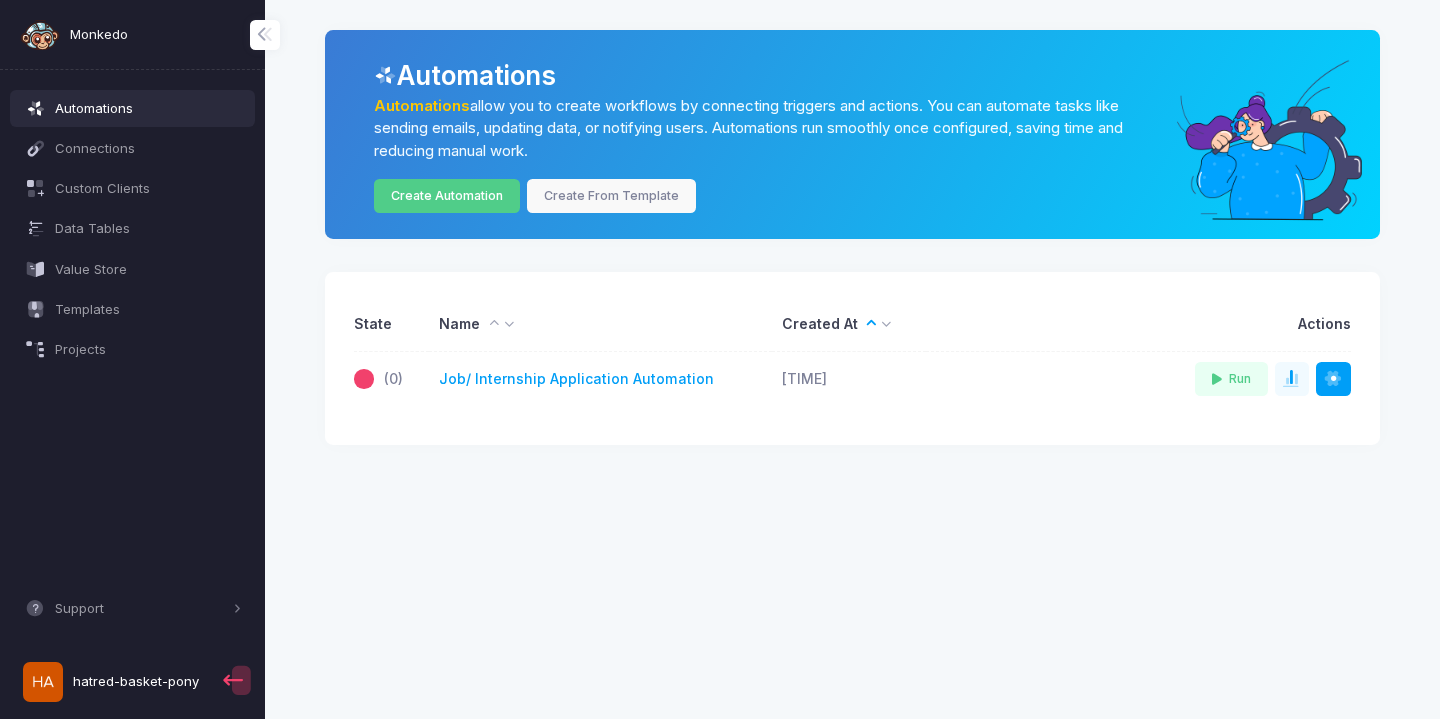 click on "hatred-basket-pony" at bounding box center (136, 682) 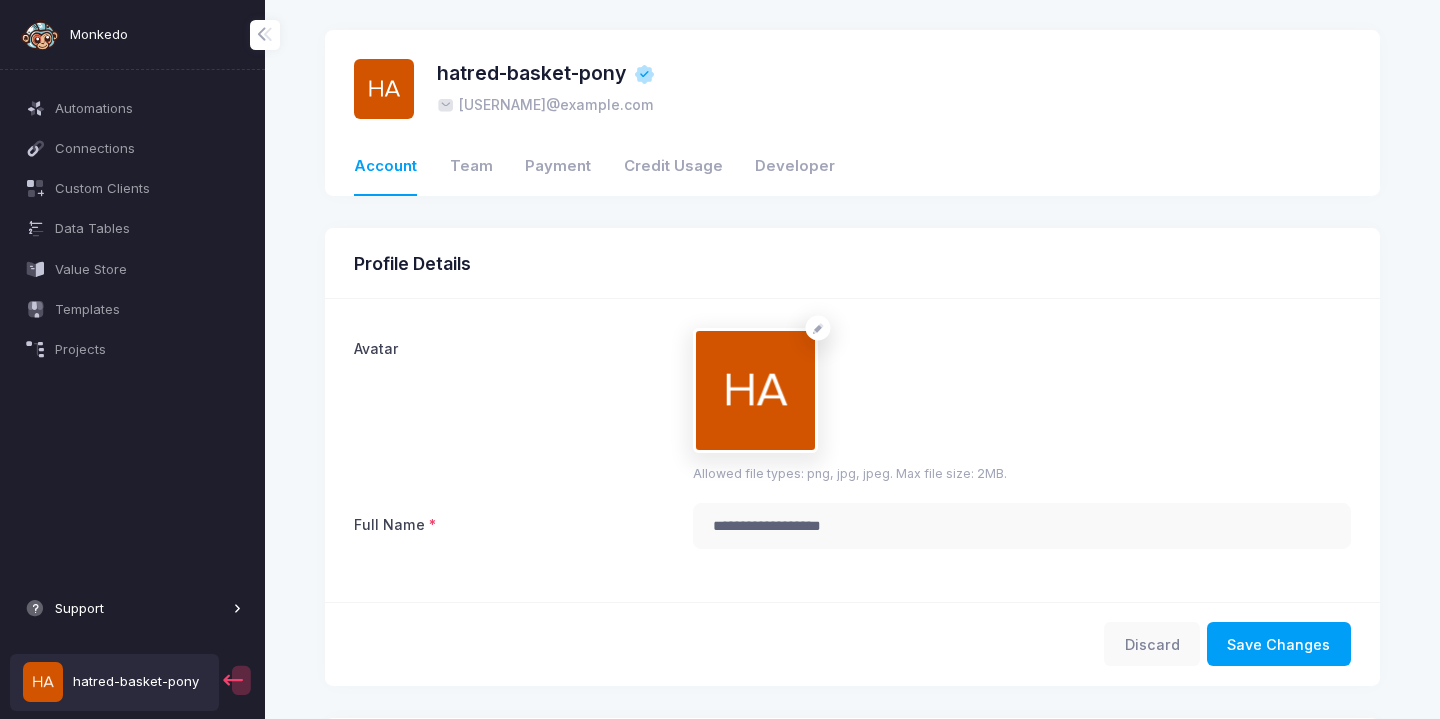 click on "Support" at bounding box center [133, 609] 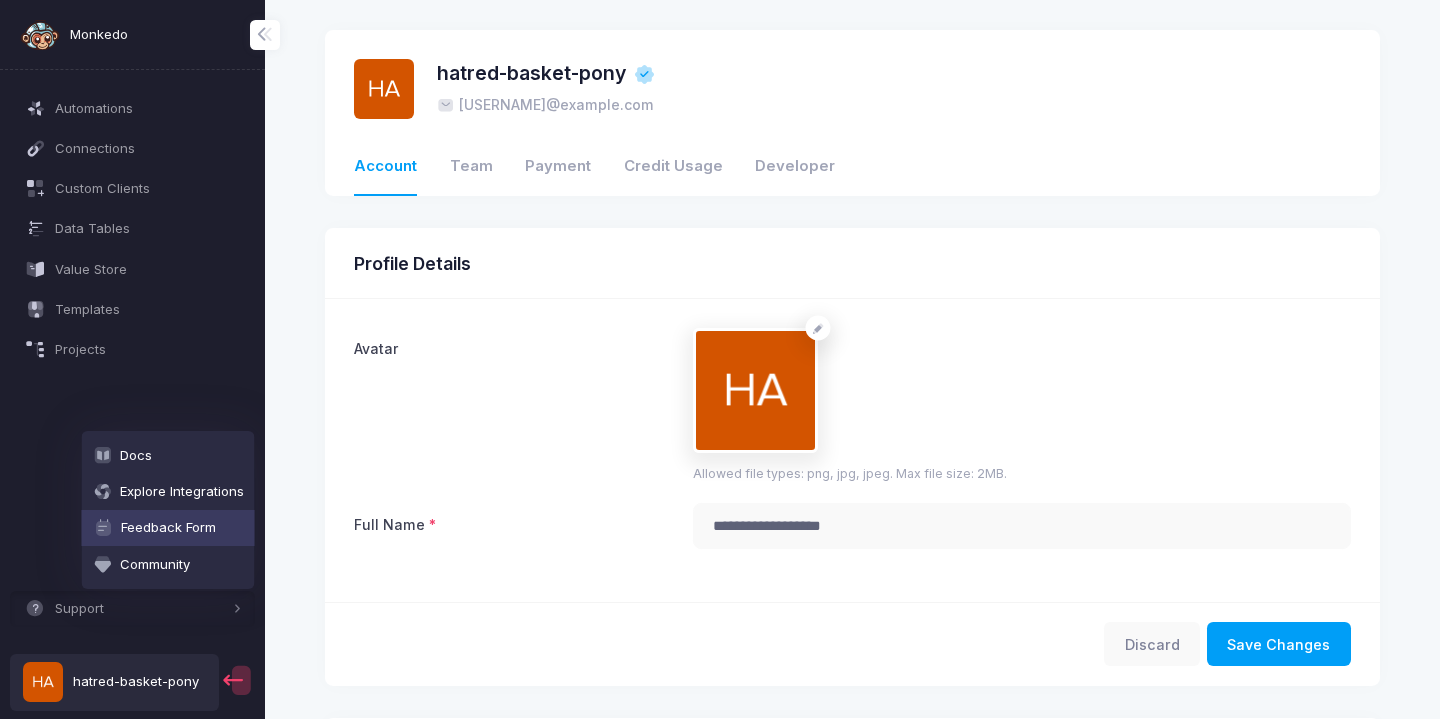 click on "Feedback Form" at bounding box center (168, 528) 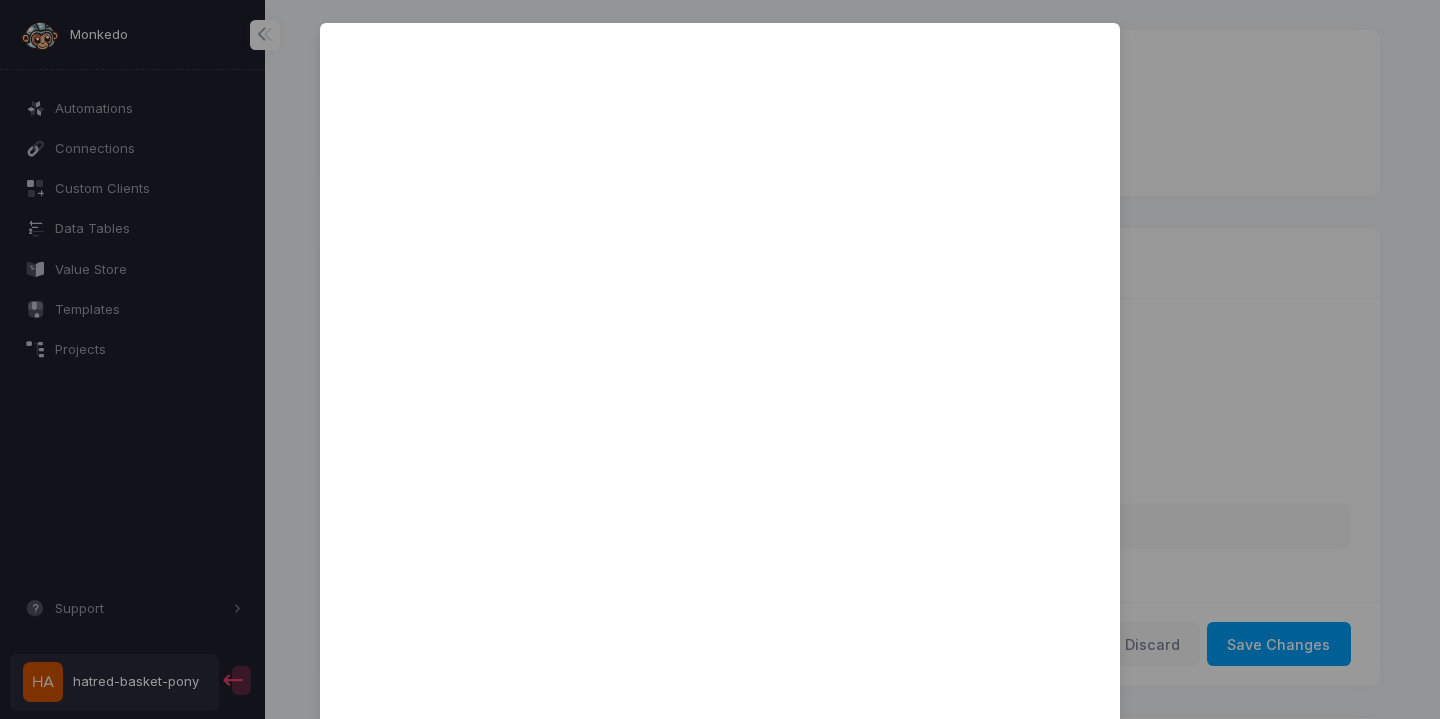 scroll, scrollTop: 157, scrollLeft: 0, axis: vertical 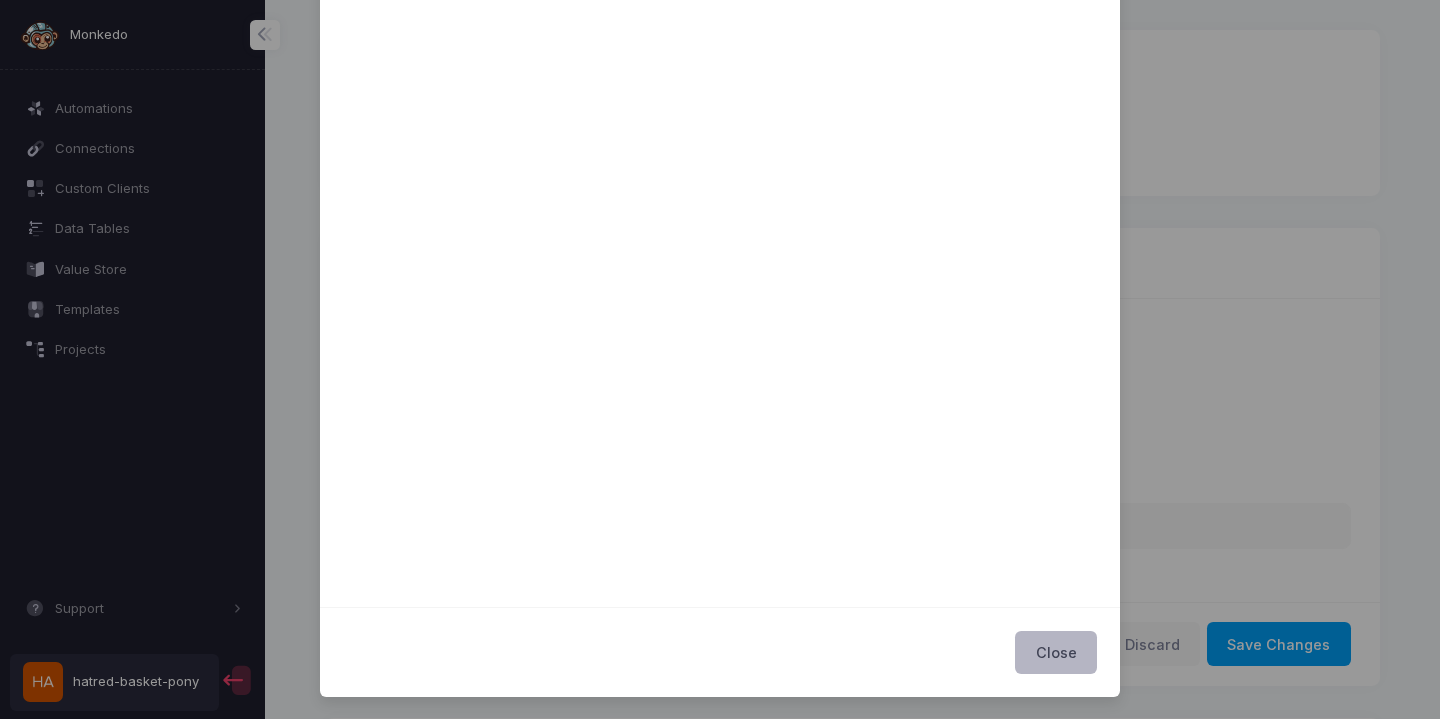 click on "Close" 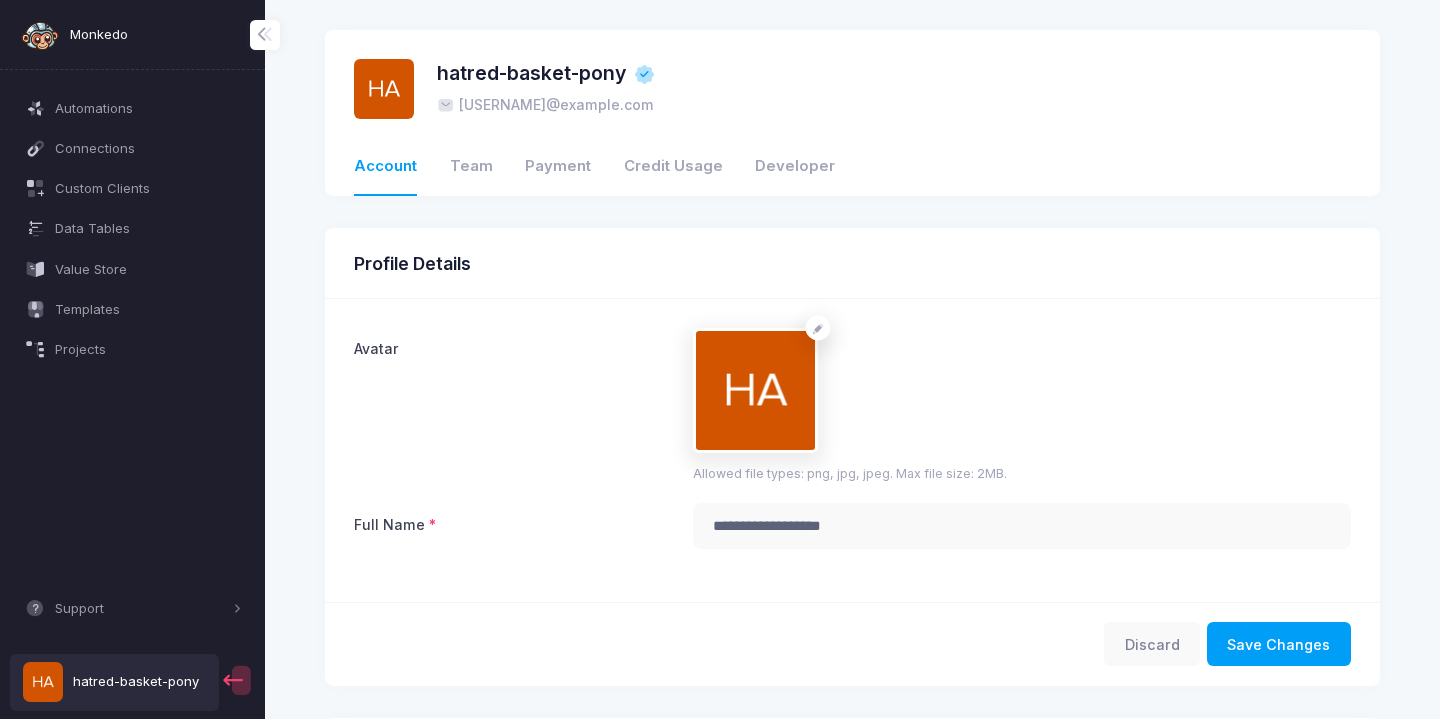 click on "hatred-basket-pony" at bounding box center (136, 682) 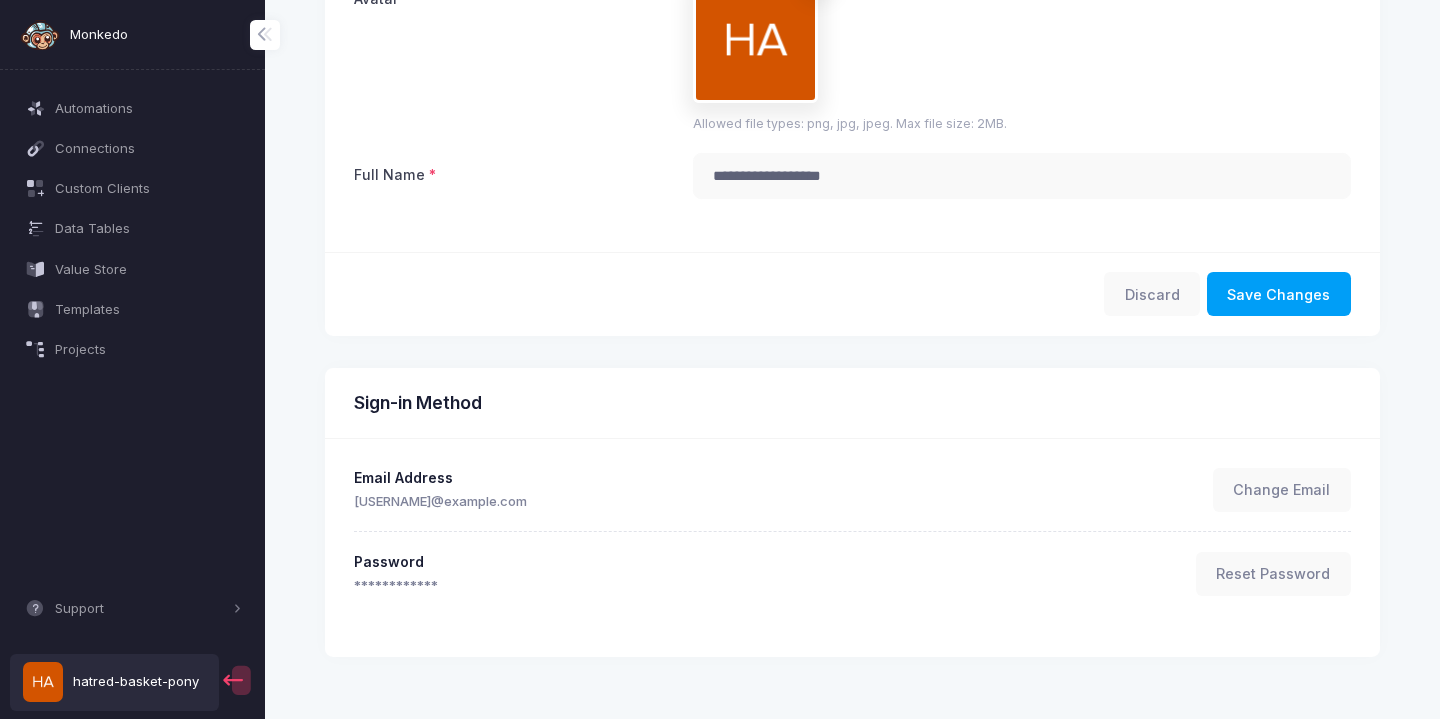 scroll, scrollTop: 0, scrollLeft: 0, axis: both 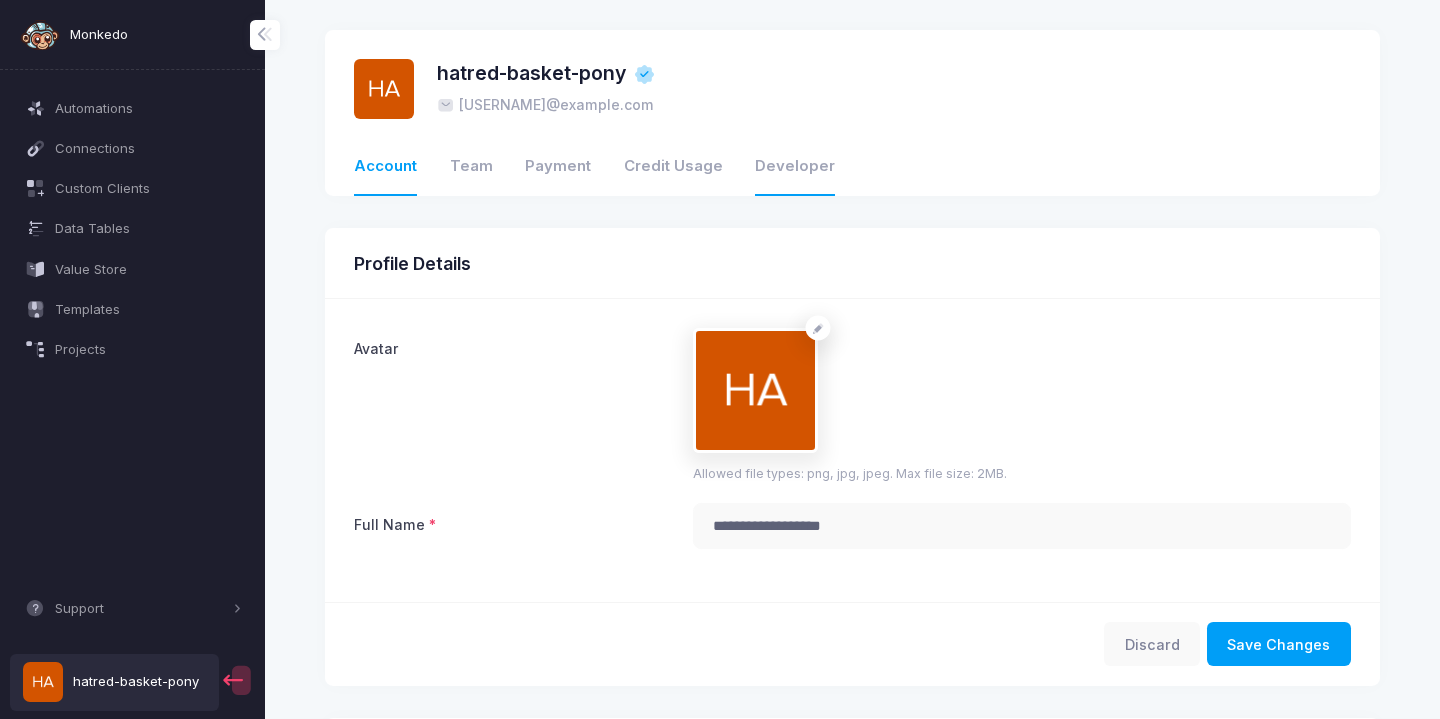 click on "Developer" 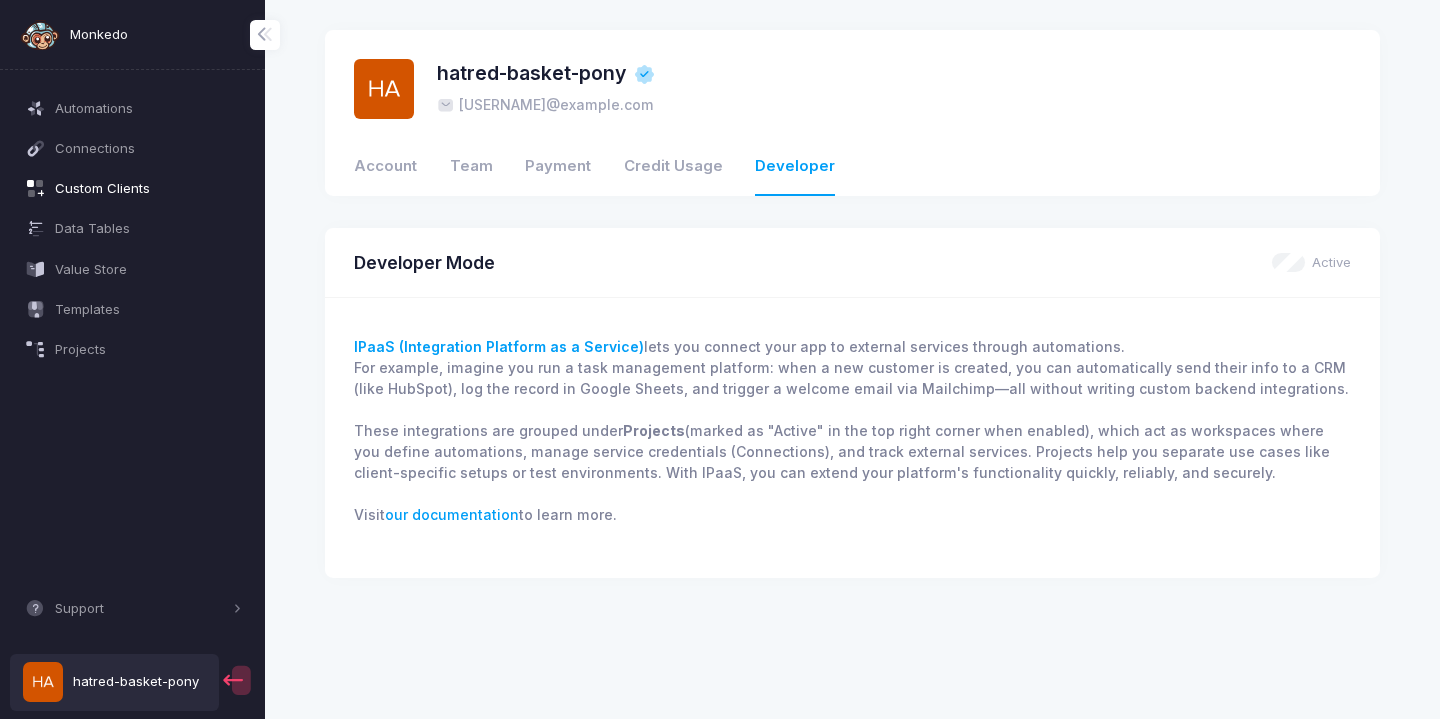 click on "Custom Clients" at bounding box center [148, 189] 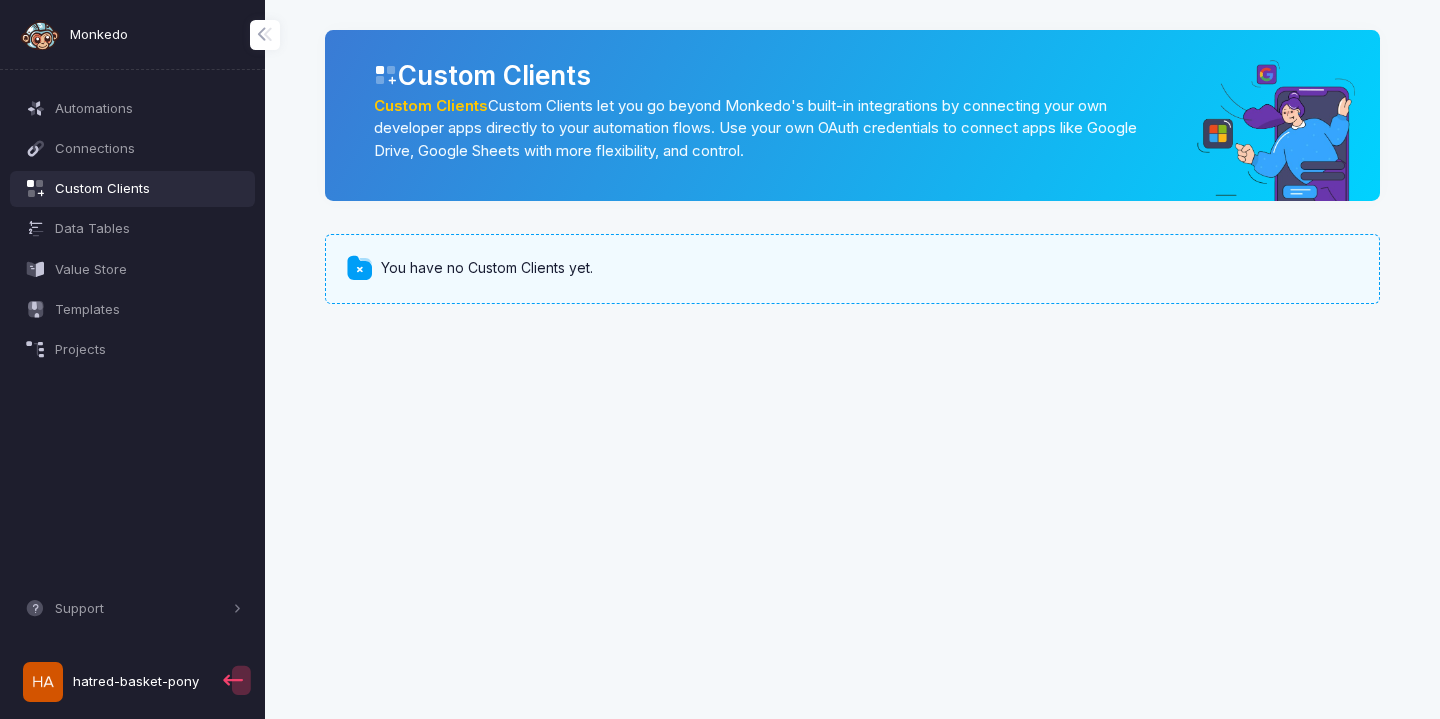 click on "Custom Clients  let you go beyond Monkedo's built-in integrations by connecting your own developer apps directly to your automation flows. Use your own OAuth credentials to connect apps like Google Drive, Google Sheets with more flexibility, and control." 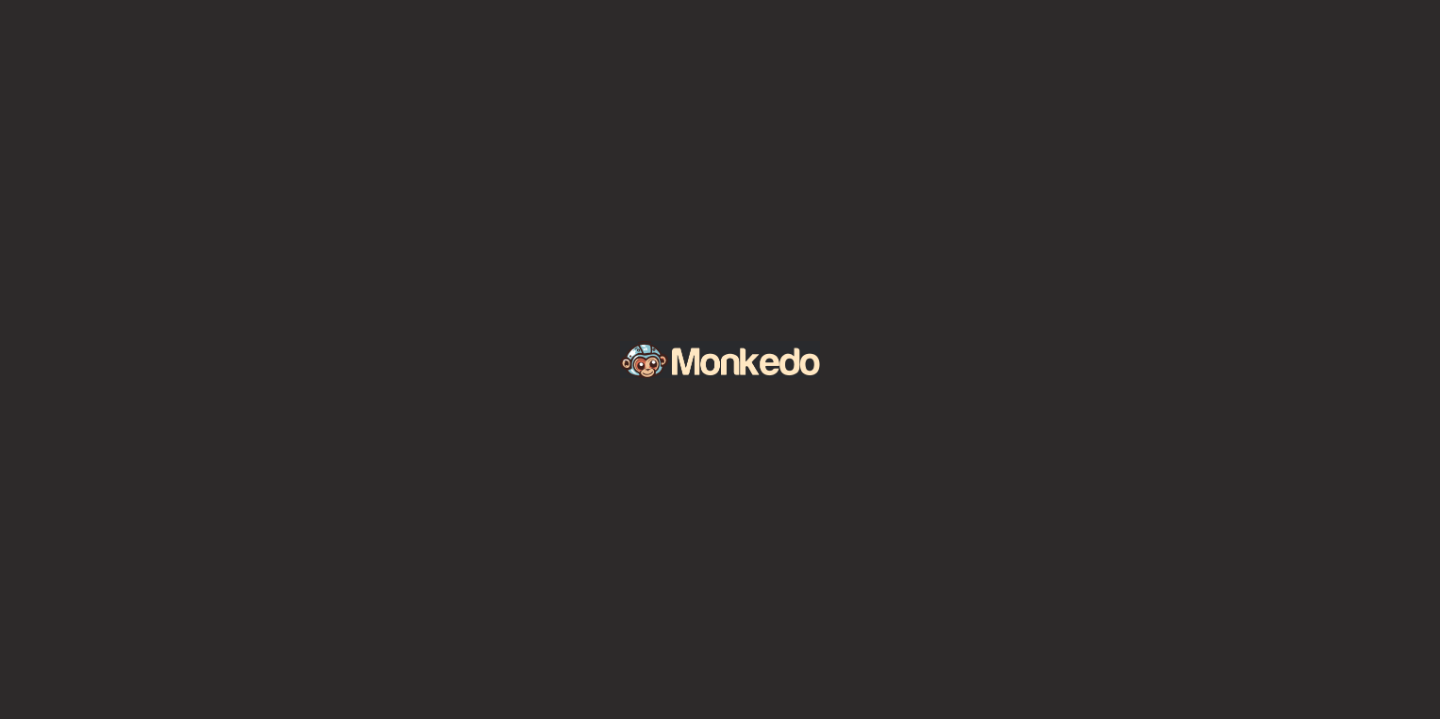 scroll, scrollTop: 0, scrollLeft: 0, axis: both 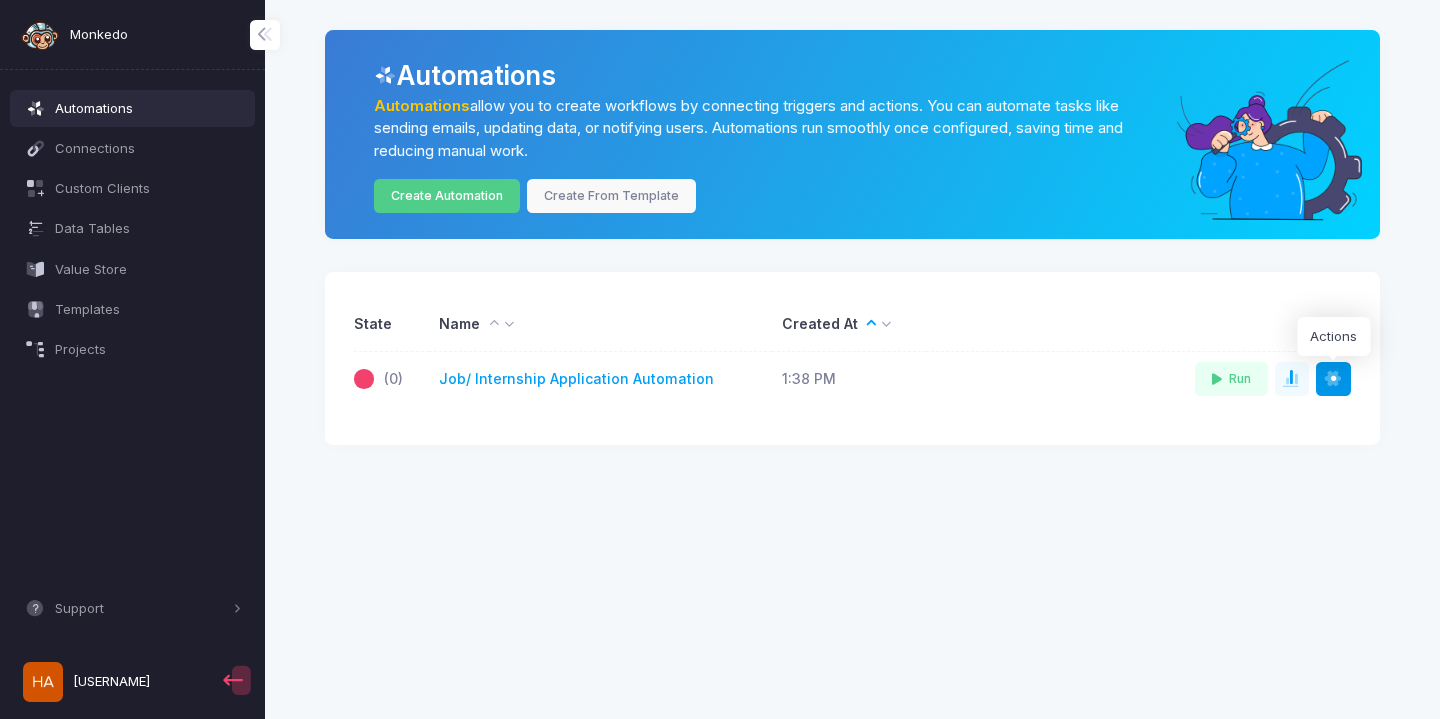 click 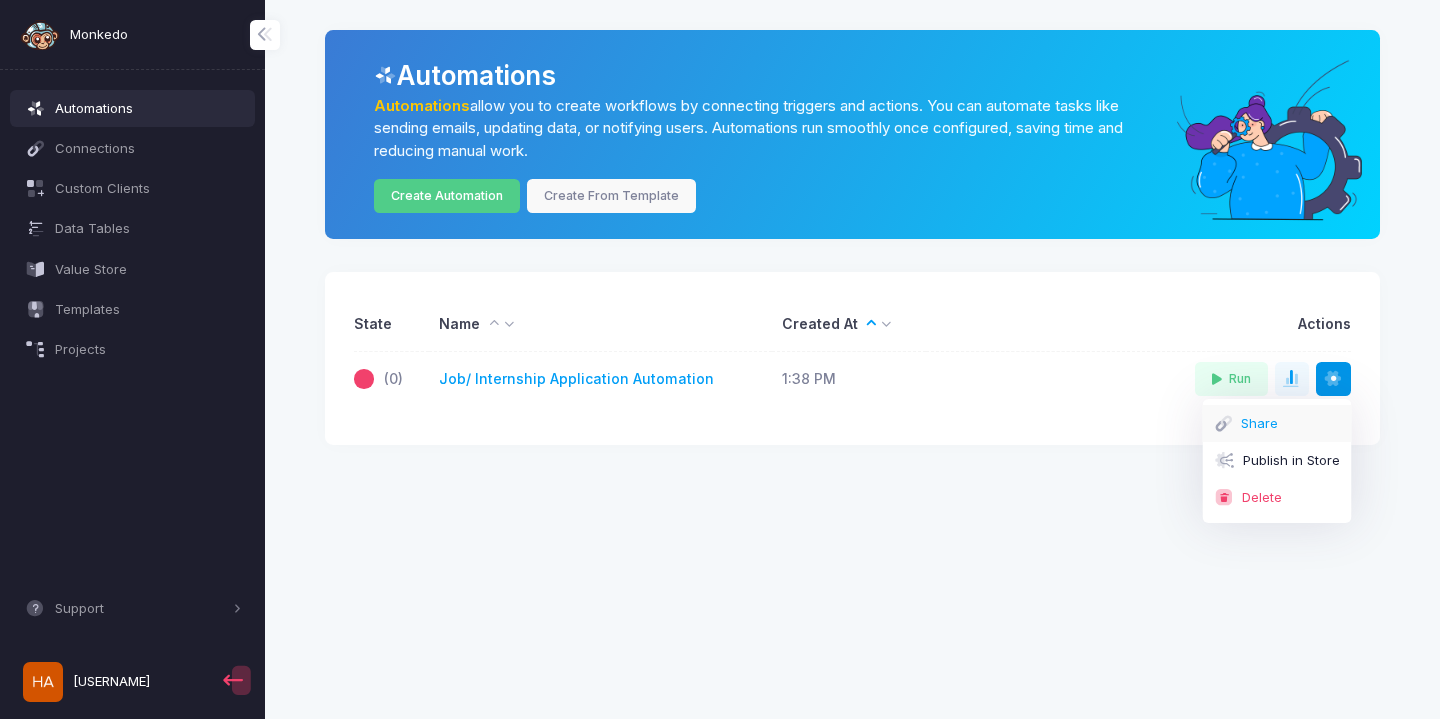 click on "Share" 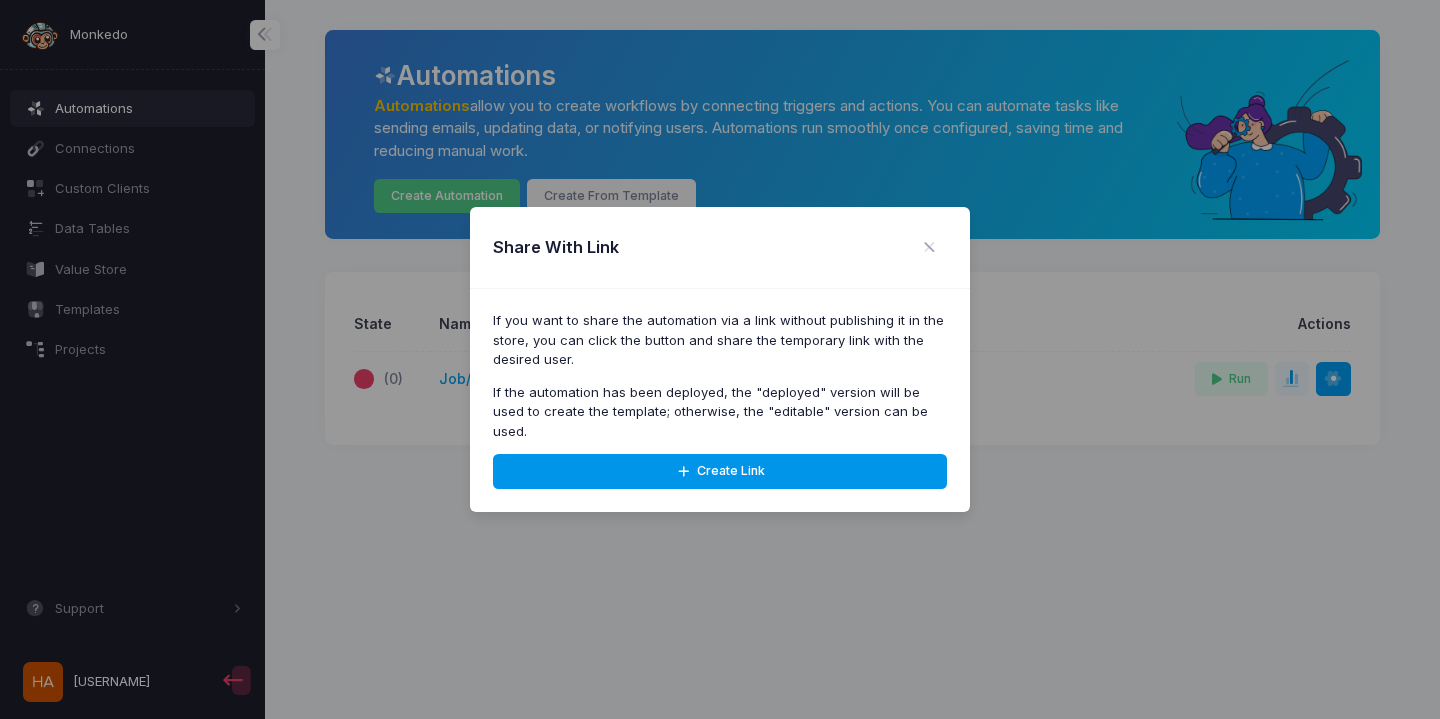 click on "Create Link" 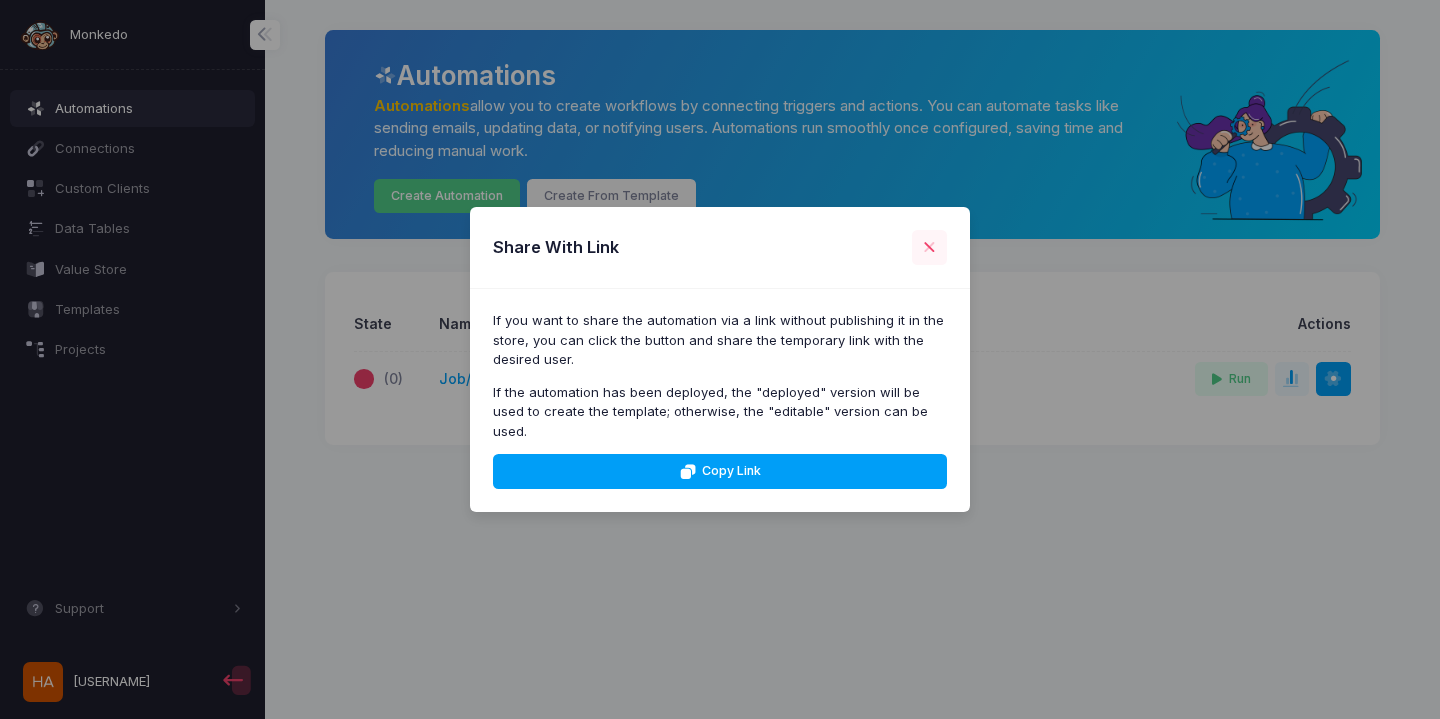 click 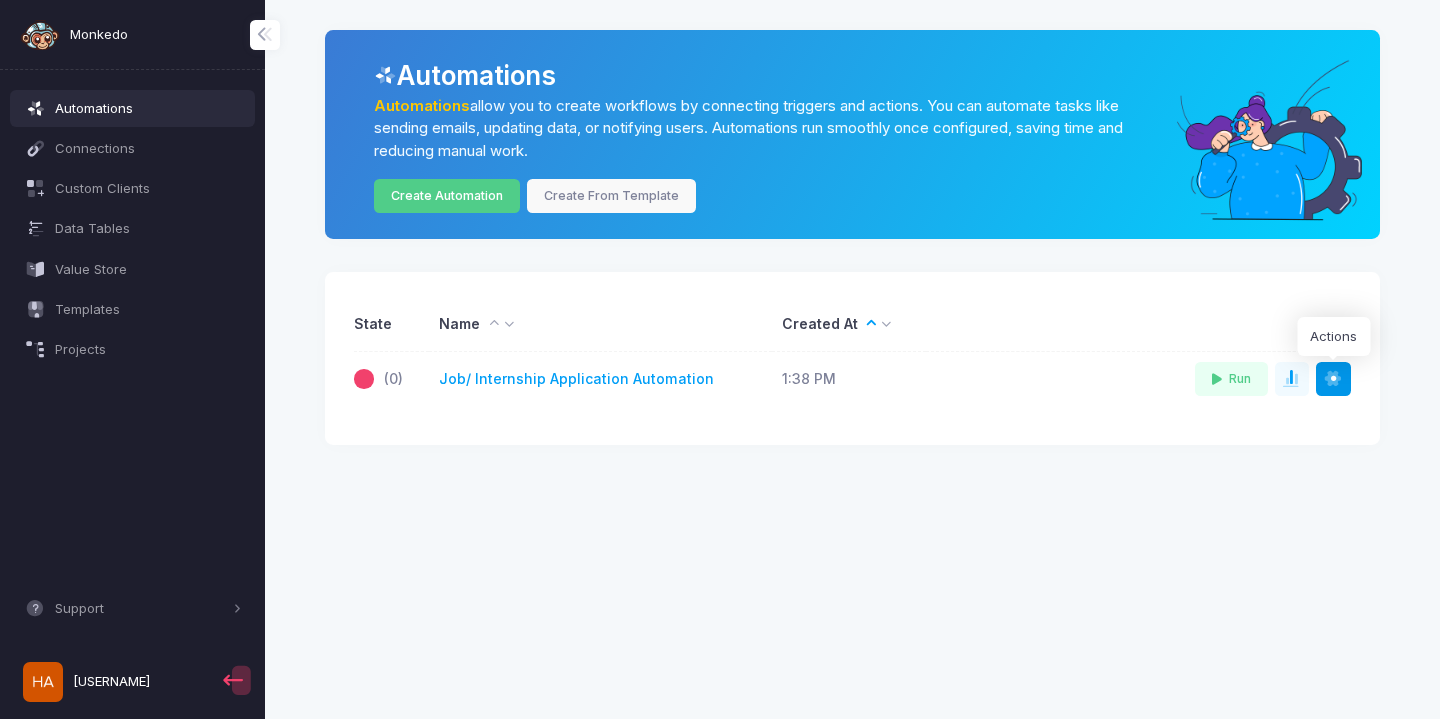 click 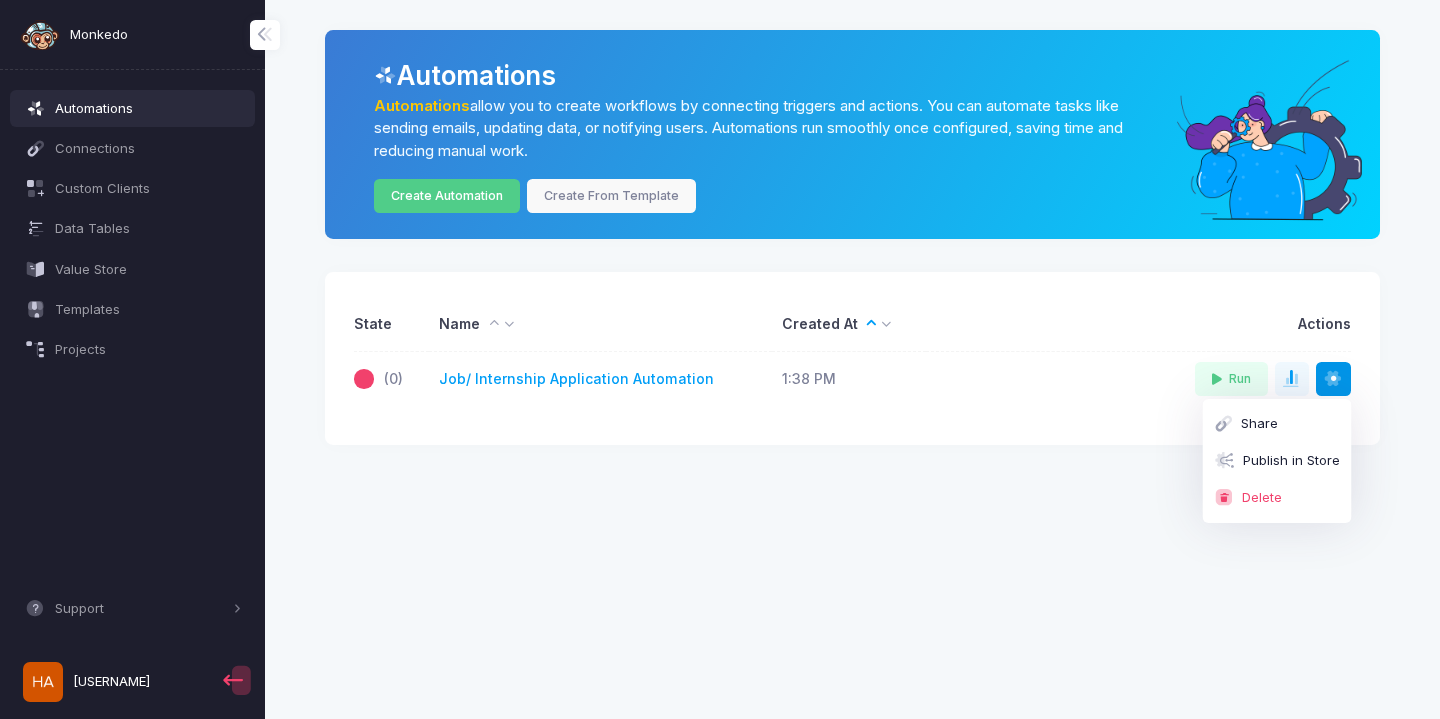 click on "Monkedo Automations Connections Custom Clients Data Tables Value Store Templates Projects Support Docs  Explore Integrations  Feedback Form  Community  hatred-basket-pony  Automations  Automations  allow you to create workflows by connecting triggers and actions. You can automate tasks like sending emails, updating data, or notifying users. Automations run smoothly once configured, saving time and reducing manual work.  Create Automation Create From Template State  Name   Created At  Actions (0) Job/ Internship Application Automation 1:38 PM Run Share Publish in Store Delete" at bounding box center (720, 359) 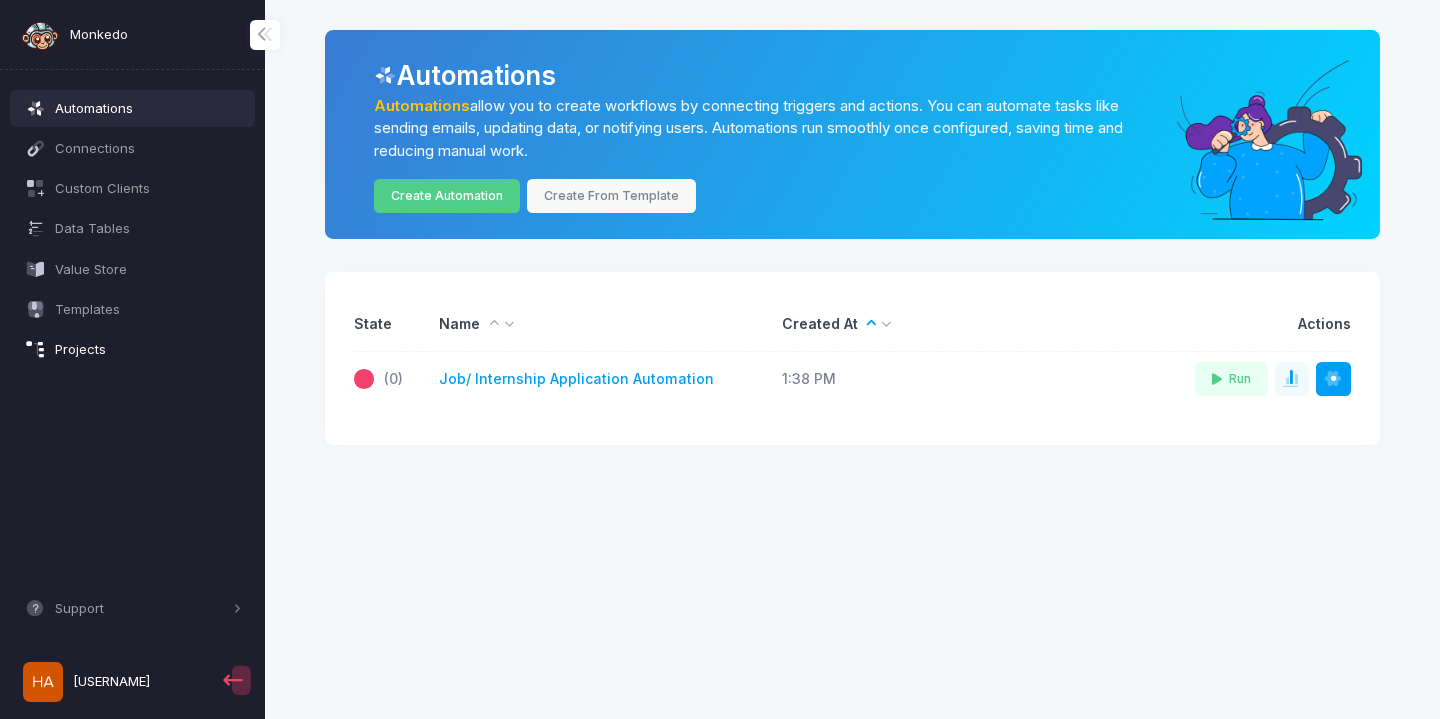 click on "Projects" at bounding box center [148, 350] 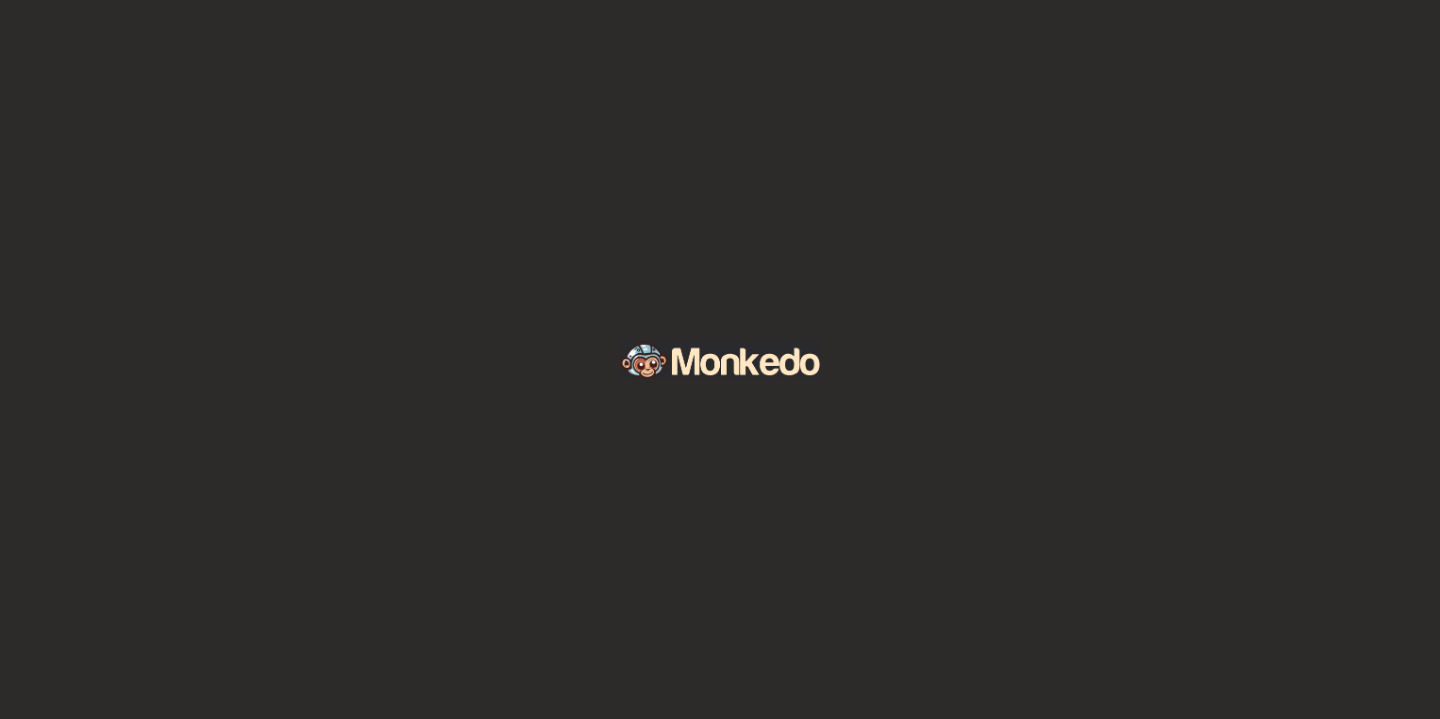 scroll, scrollTop: 0, scrollLeft: 0, axis: both 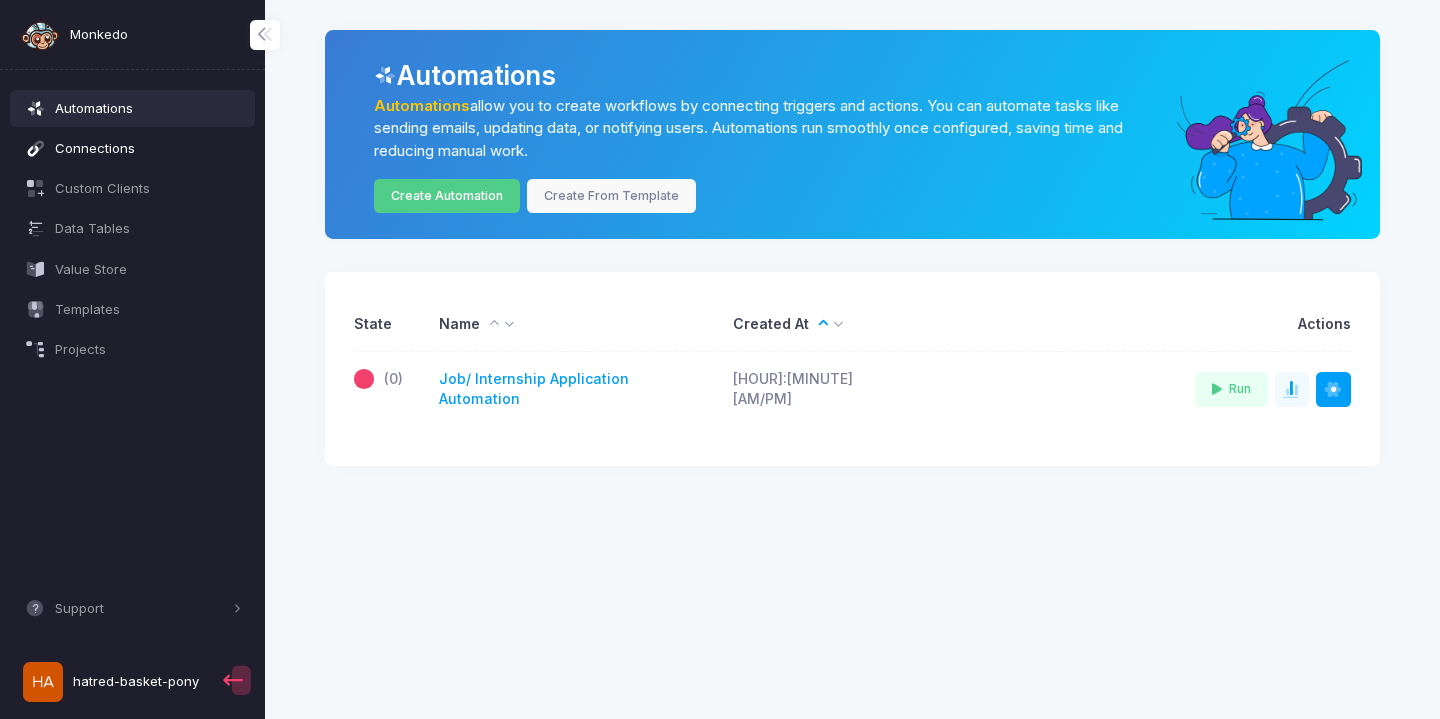 click on "Connections" at bounding box center [148, 149] 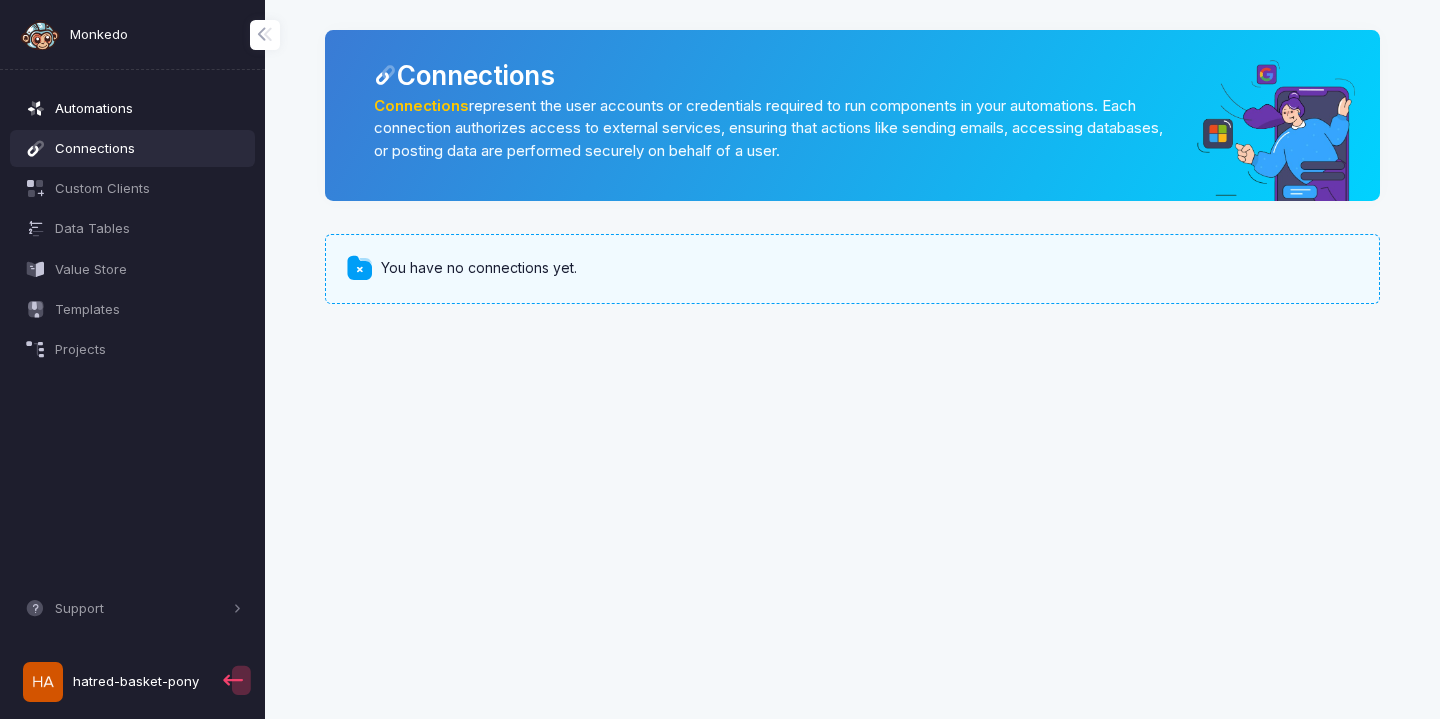 click on "Automations" at bounding box center (133, 108) 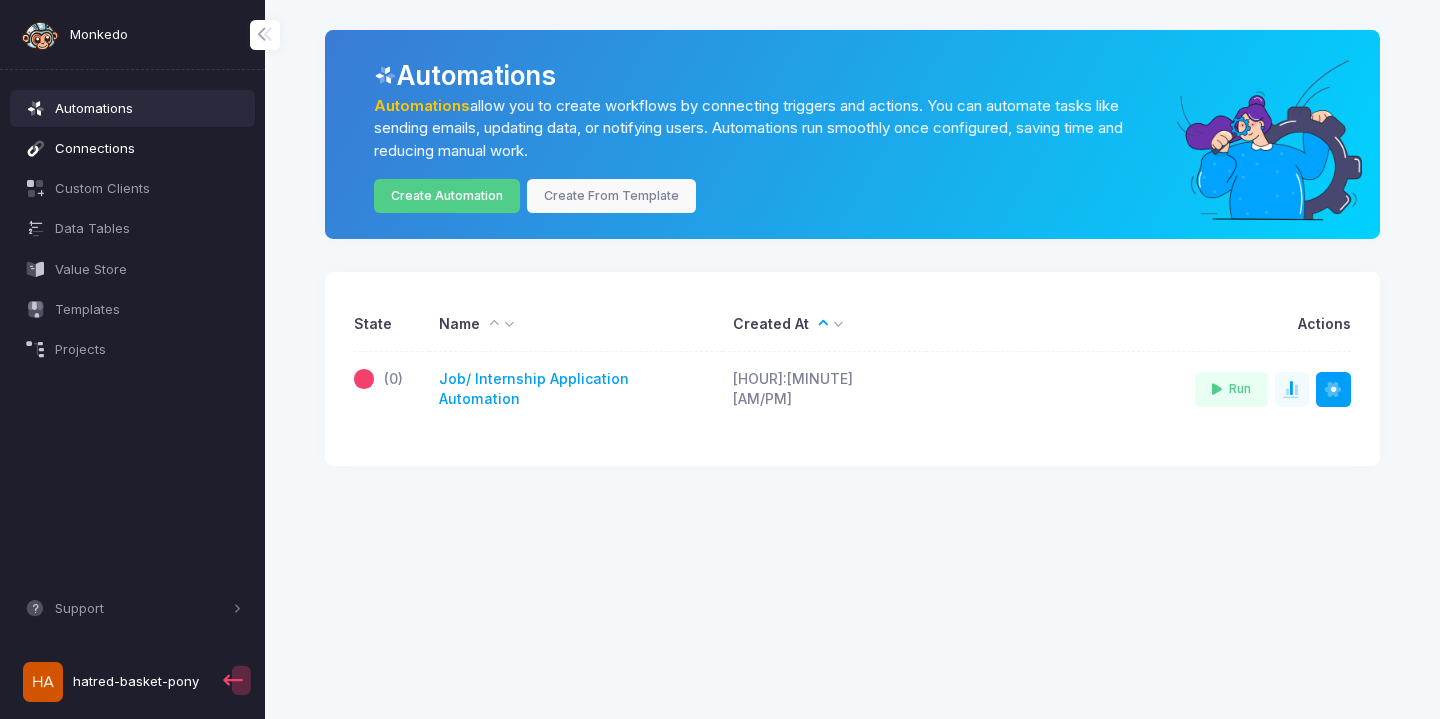 click on "Connections" at bounding box center [148, 149] 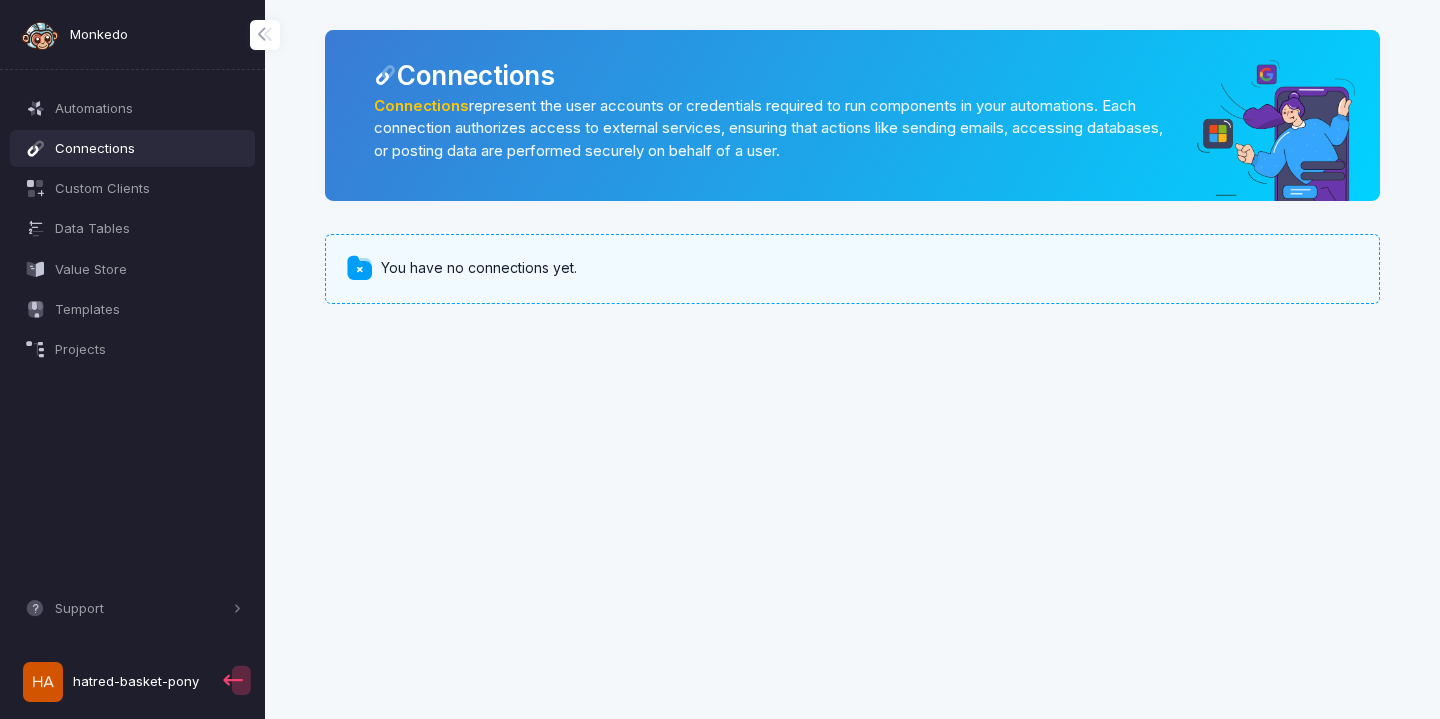 click on "Connections" at bounding box center (133, 148) 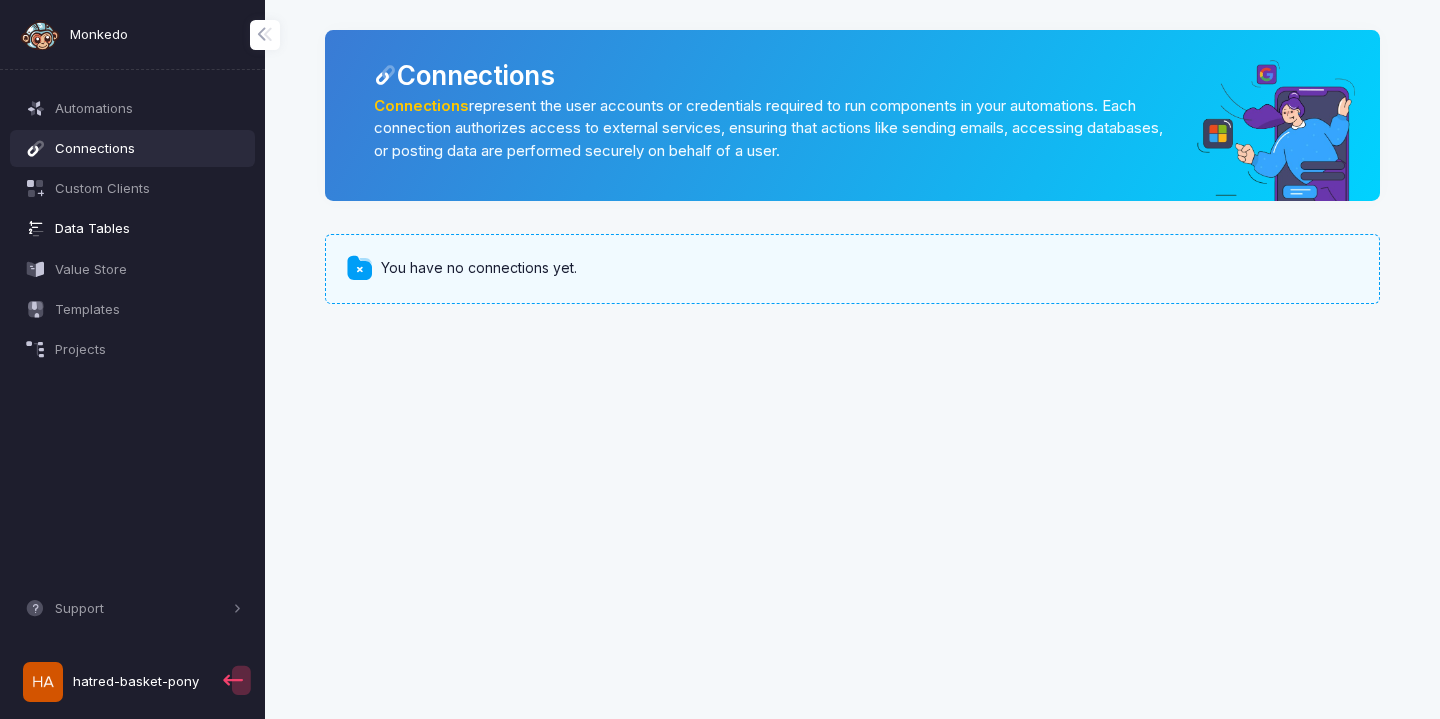 click on "Data Tables" at bounding box center (133, 229) 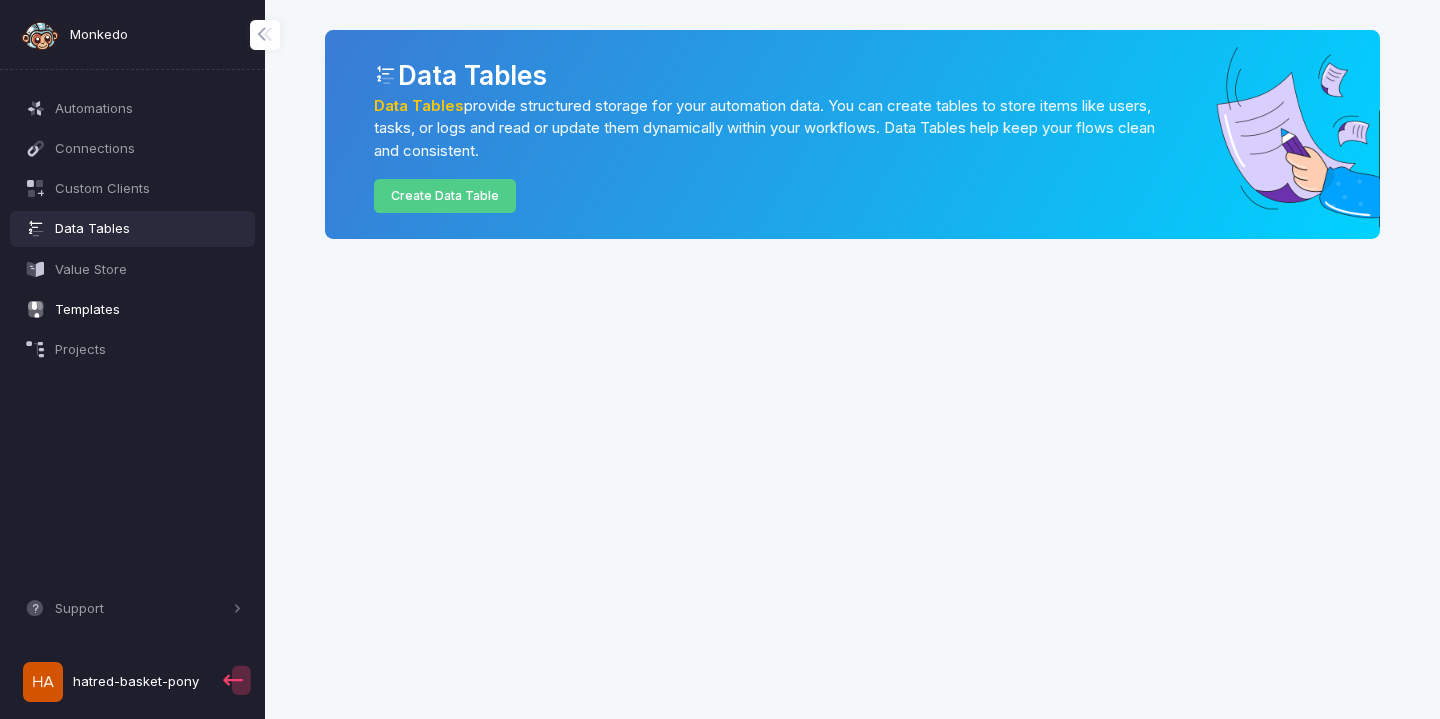 click on "Templates" at bounding box center (148, 310) 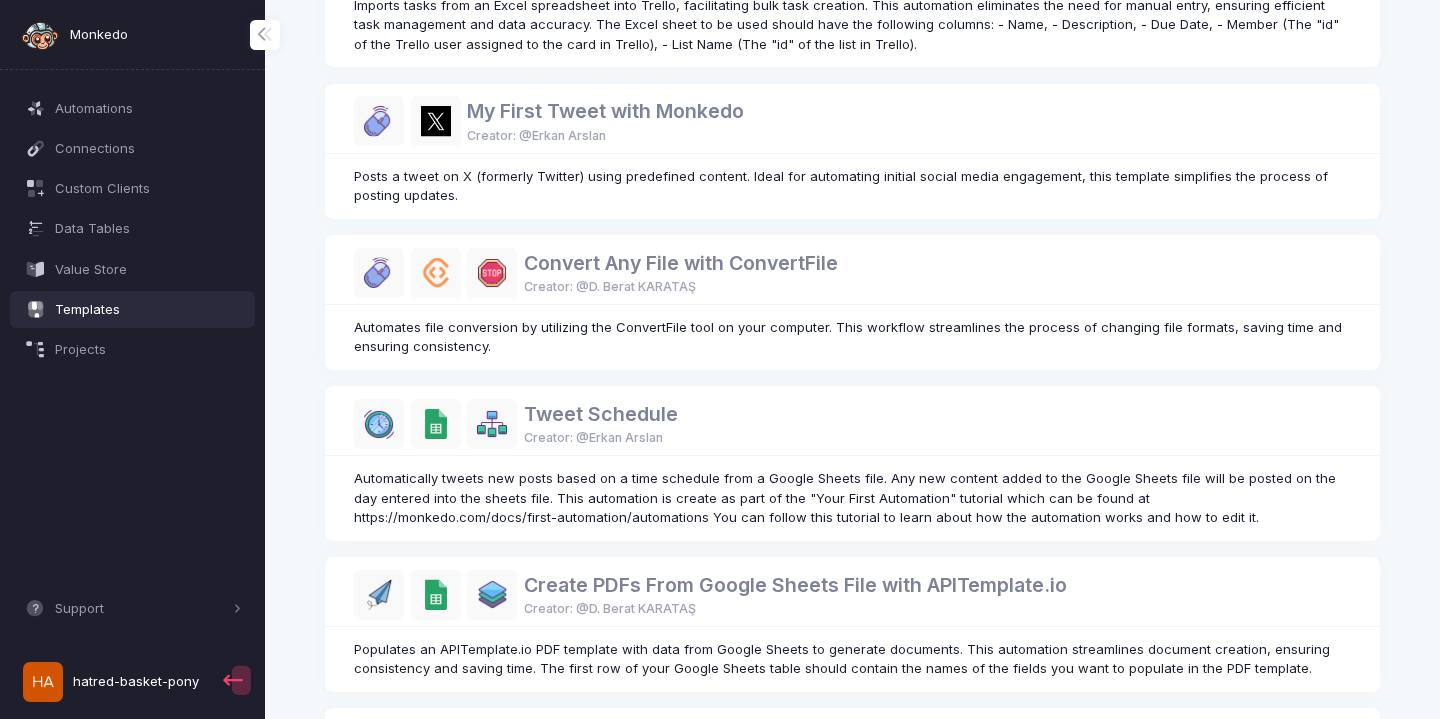 scroll, scrollTop: 1199, scrollLeft: 0, axis: vertical 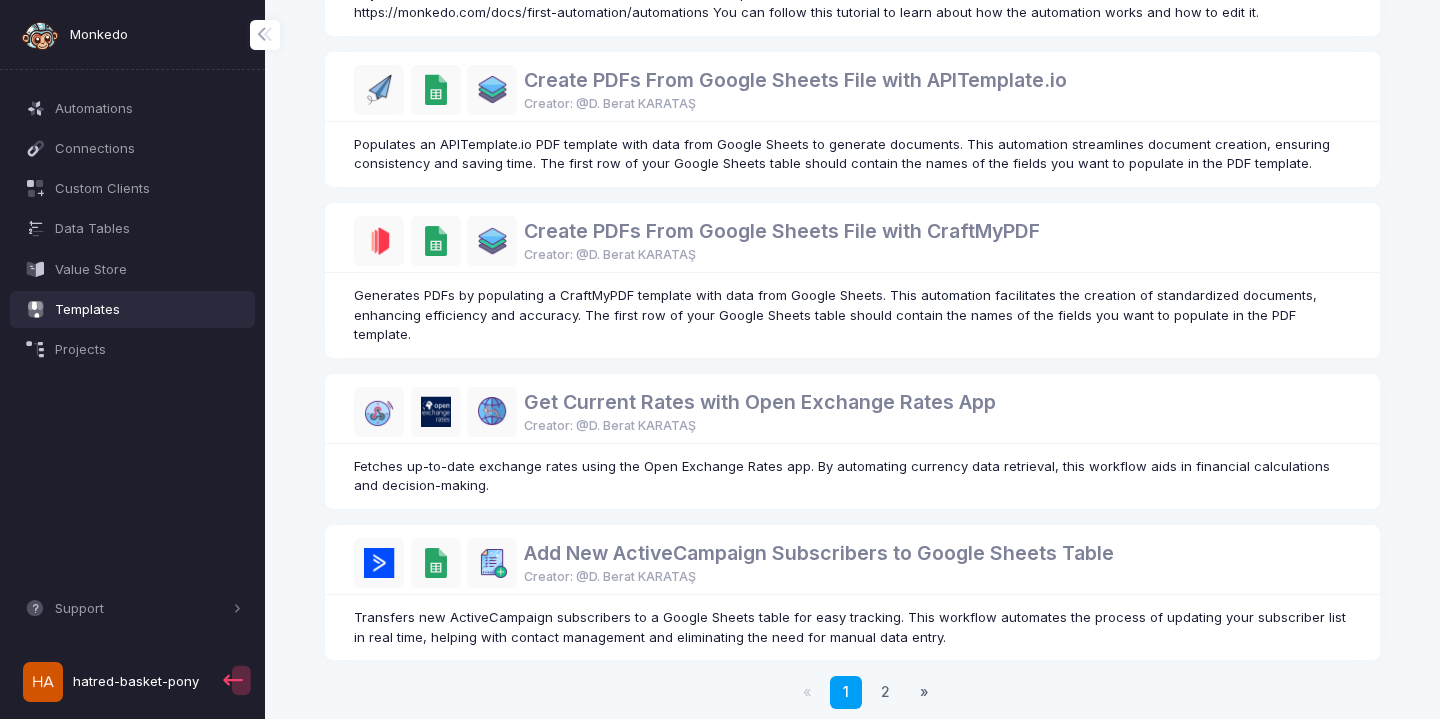 click on "Data Creator: @[NAME]" 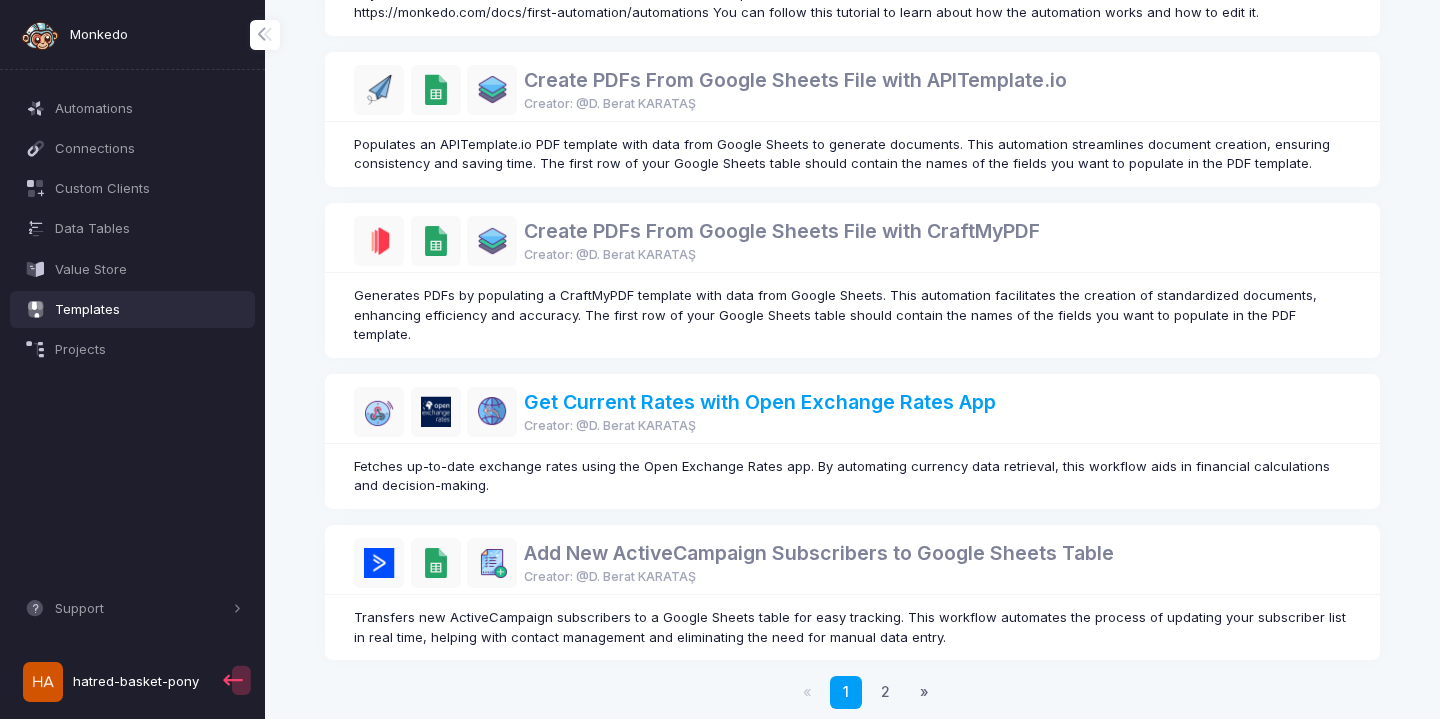 click on "Get Current Rates with Open Exchange Rates App" 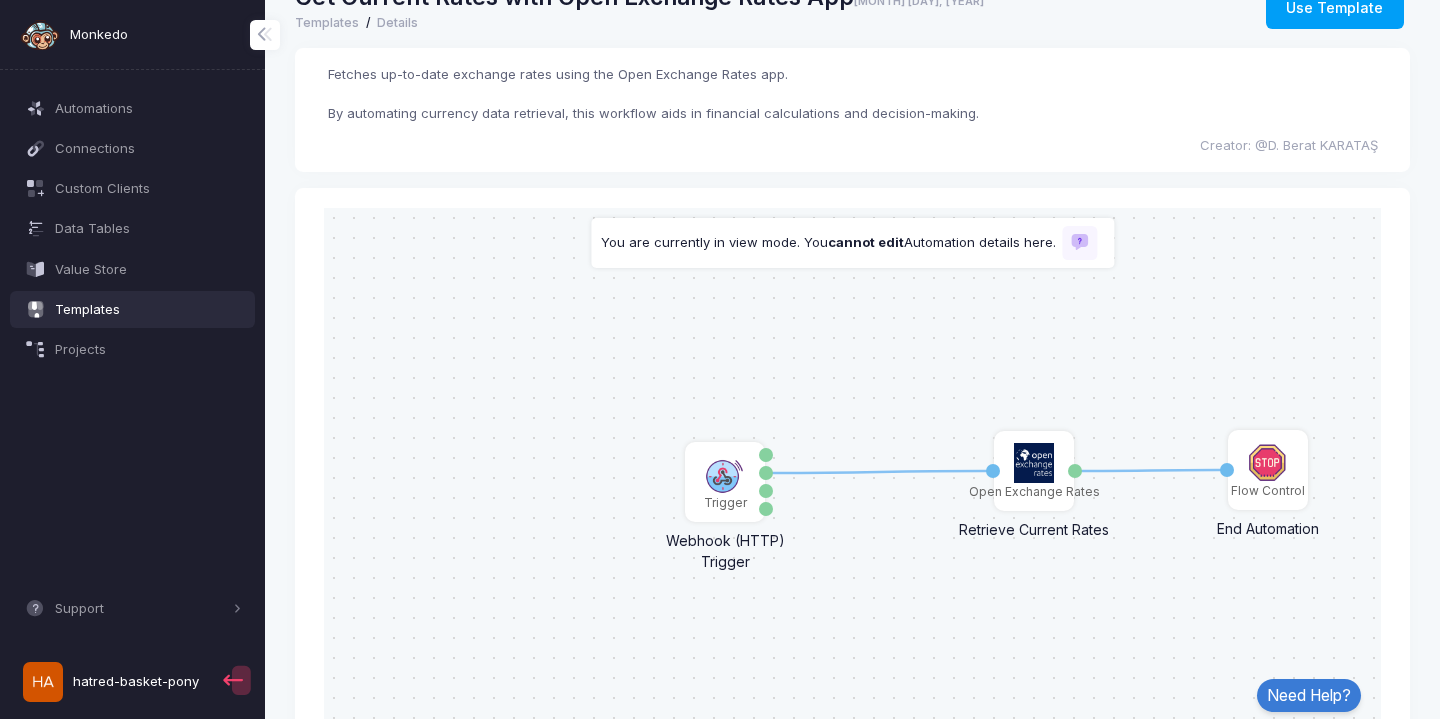 scroll, scrollTop: 115, scrollLeft: 0, axis: vertical 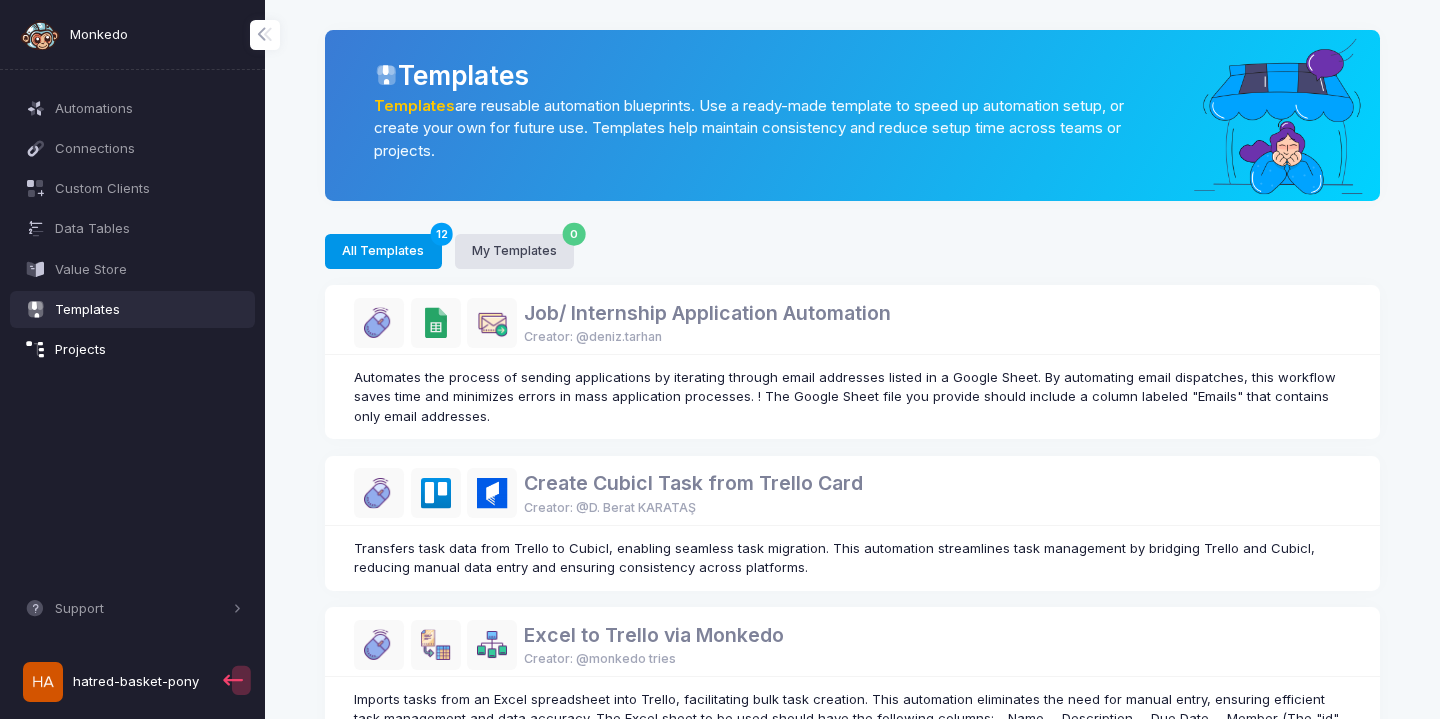 click on "Projects" at bounding box center (148, 350) 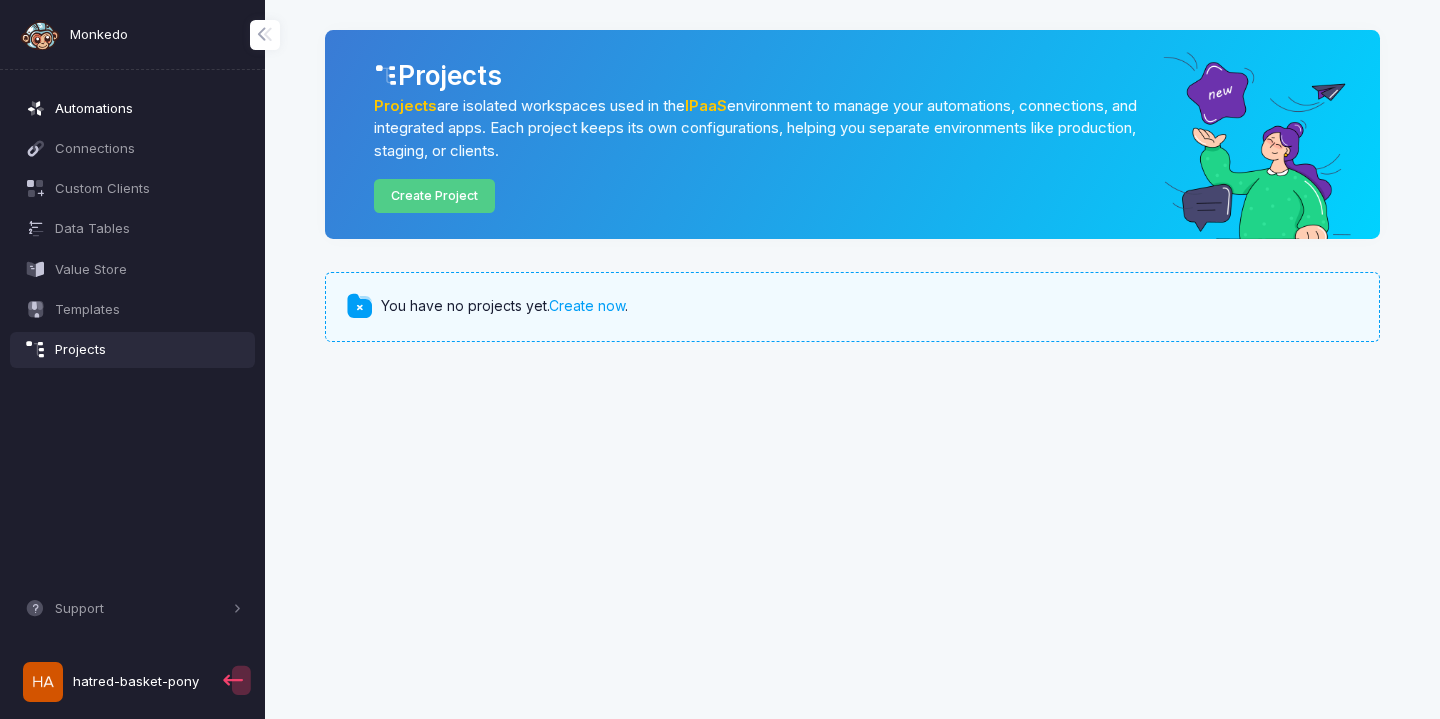 click on "Automations" at bounding box center [133, 108] 